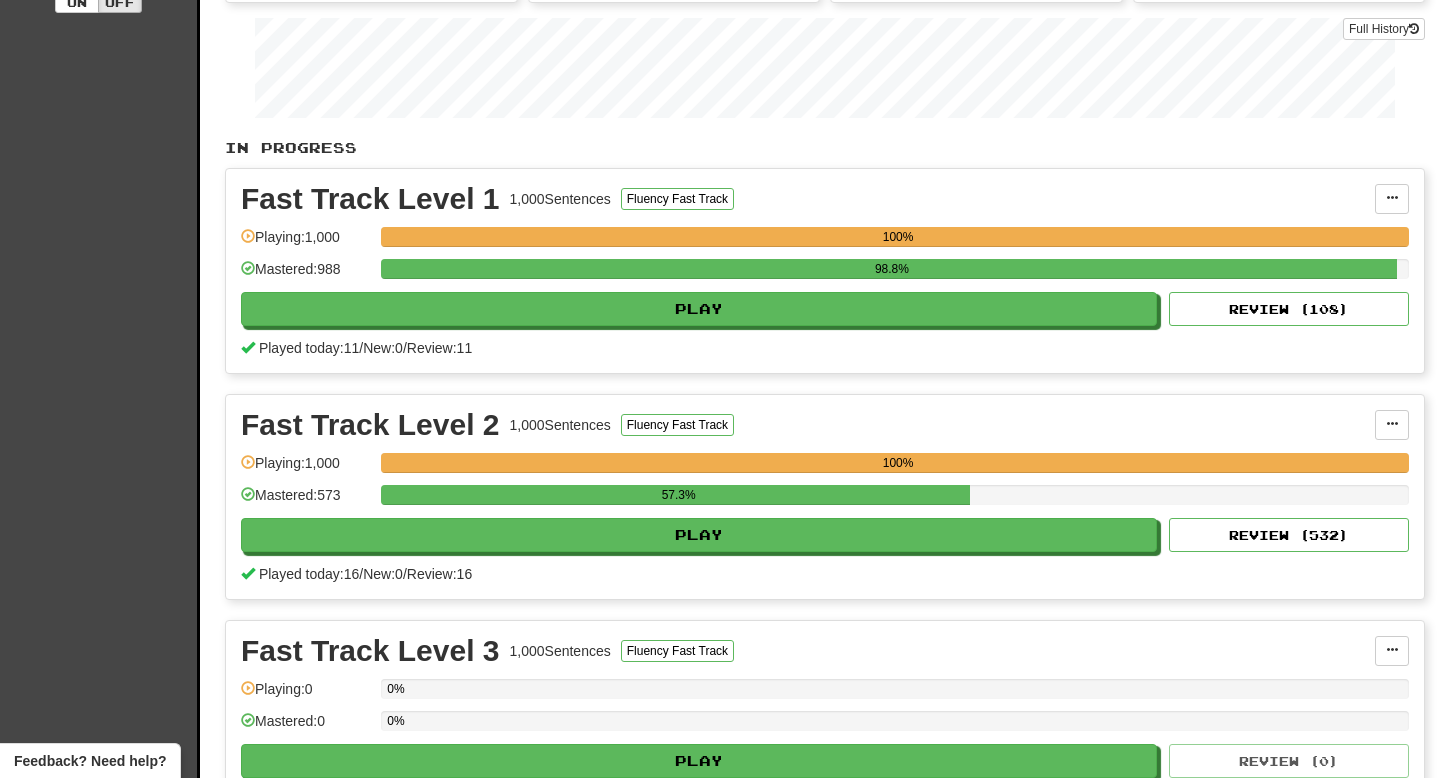 scroll, scrollTop: 392, scrollLeft: 0, axis: vertical 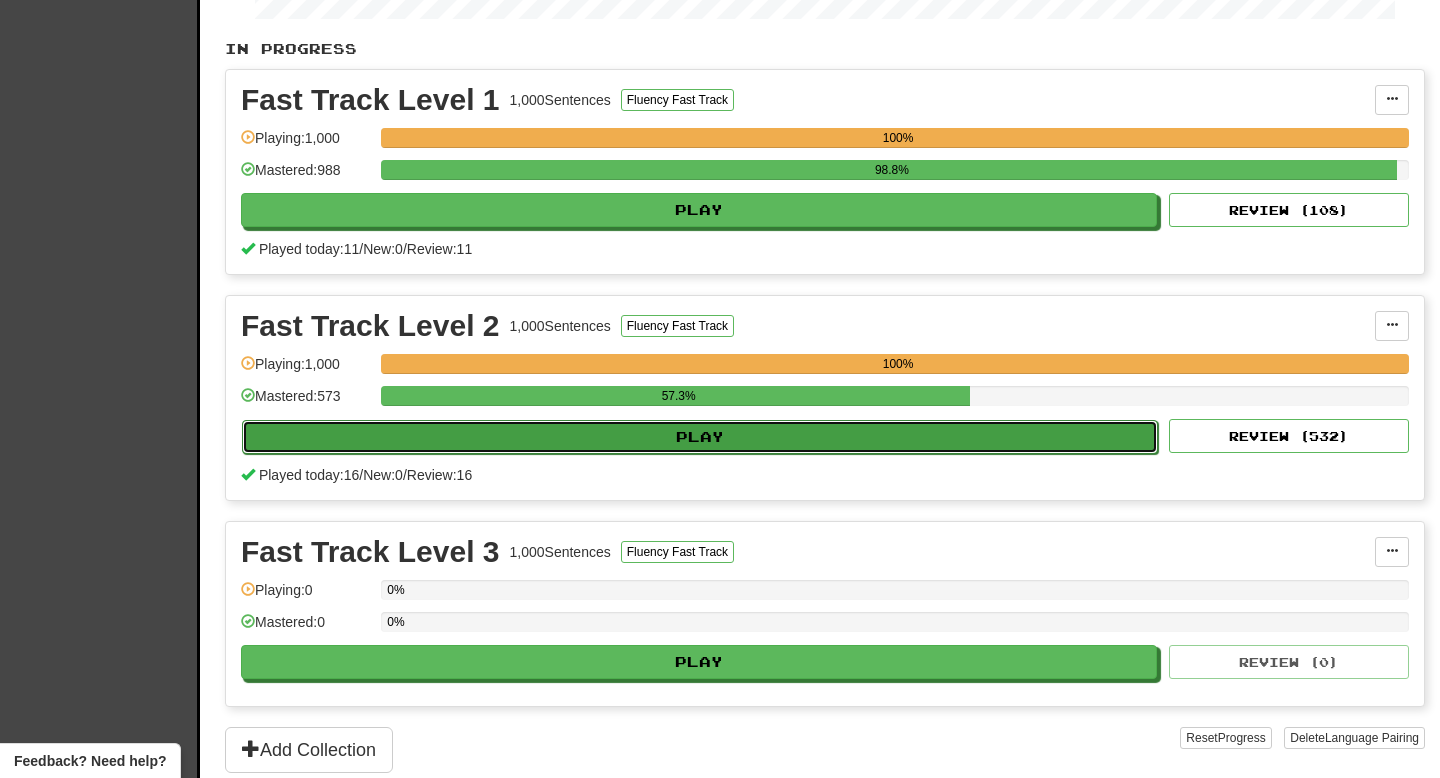 click on "Play" at bounding box center [700, 437] 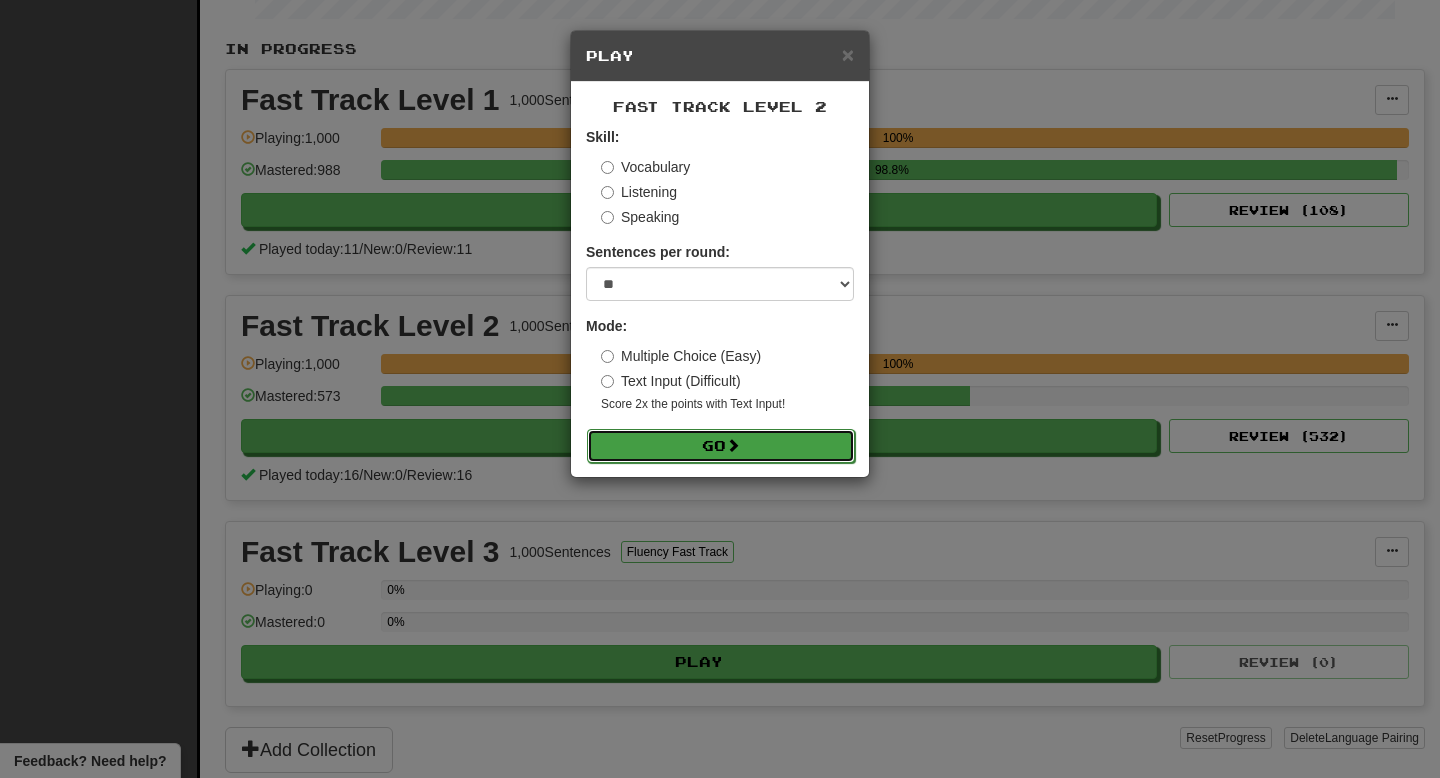 click on "Go" at bounding box center (721, 446) 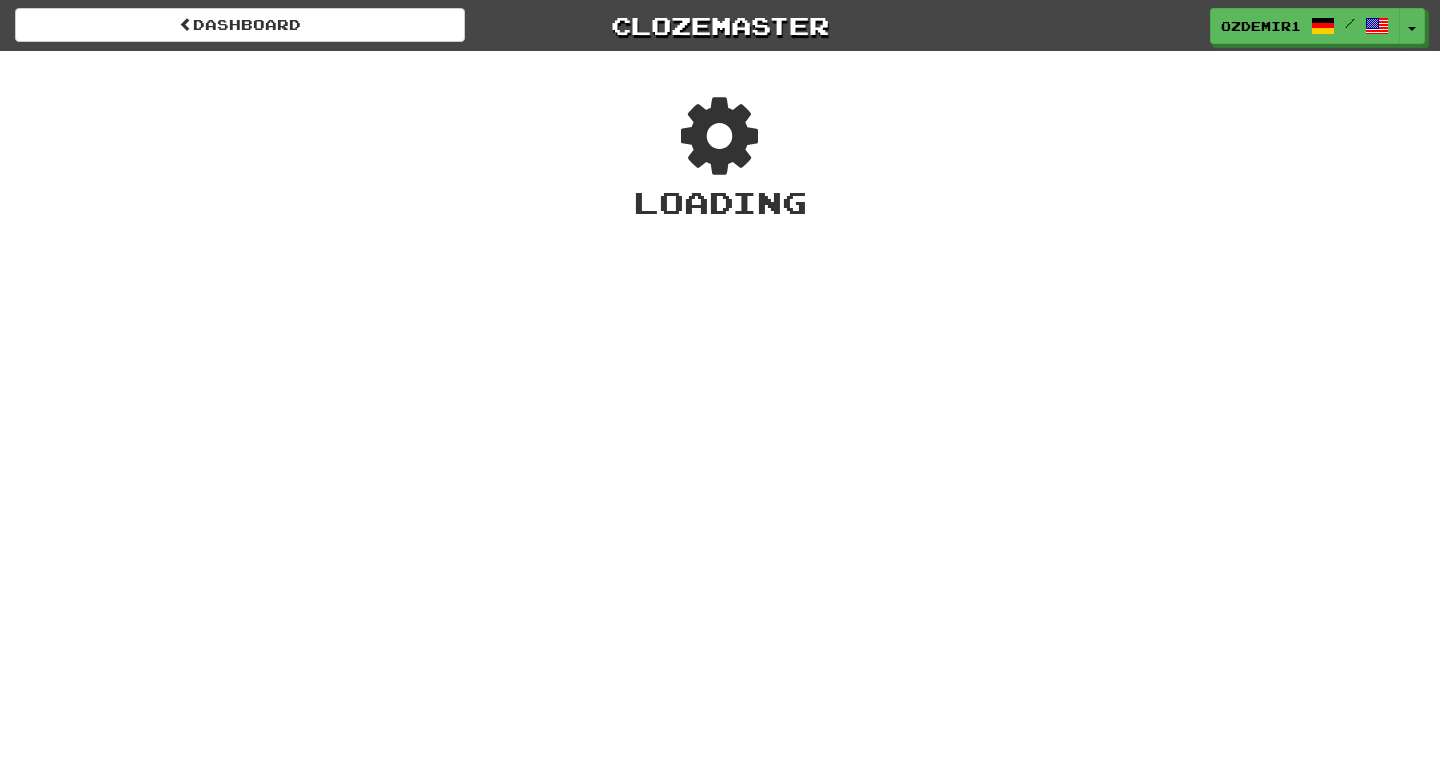 scroll, scrollTop: 0, scrollLeft: 0, axis: both 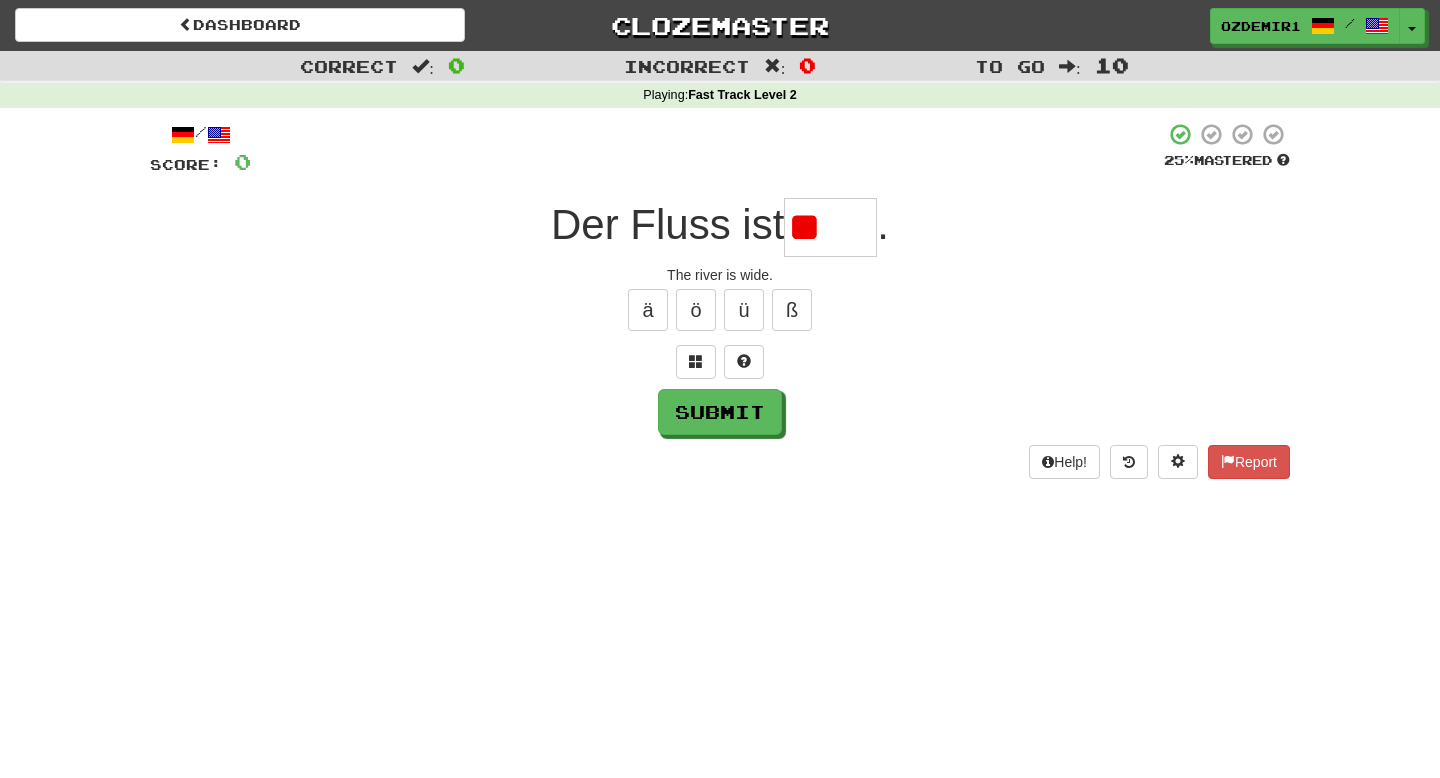 type on "*" 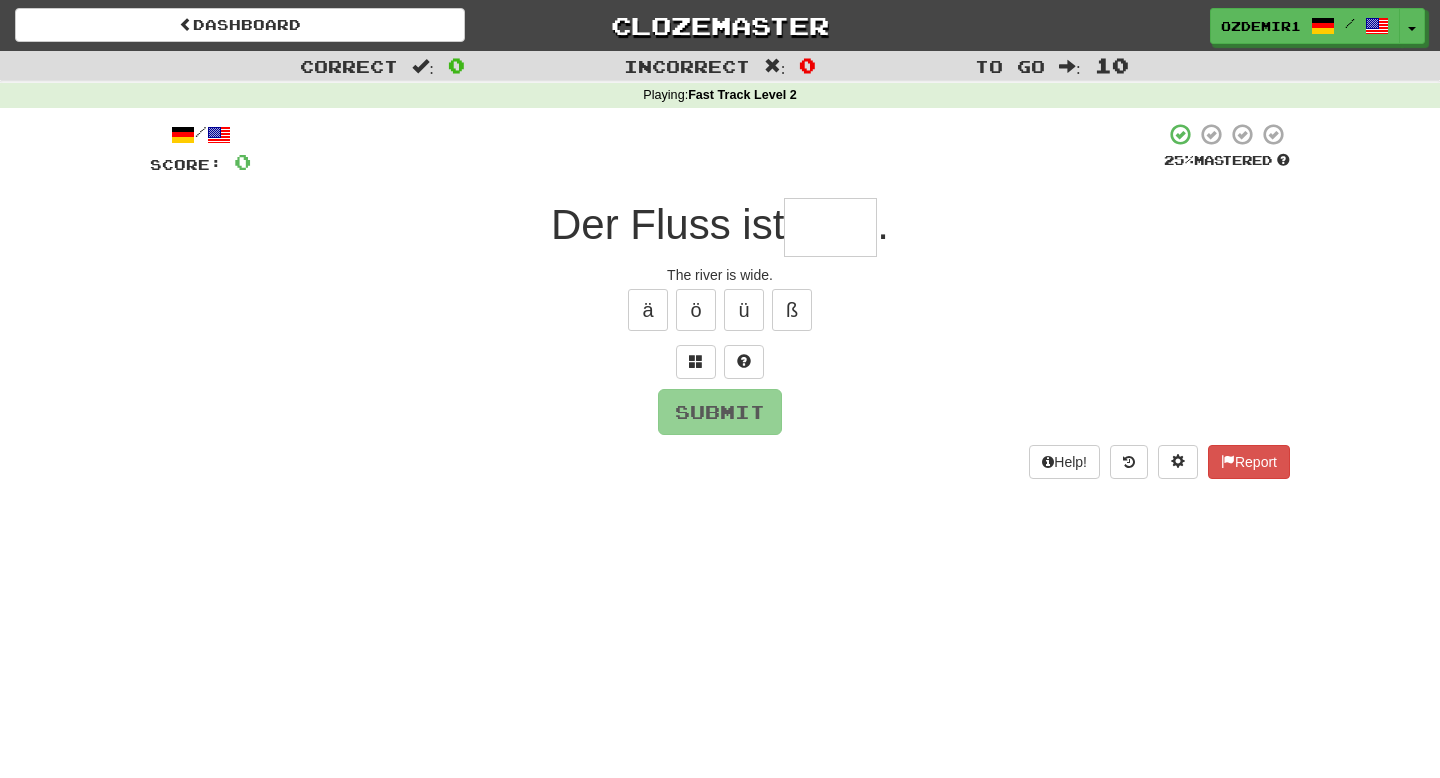 type on "*" 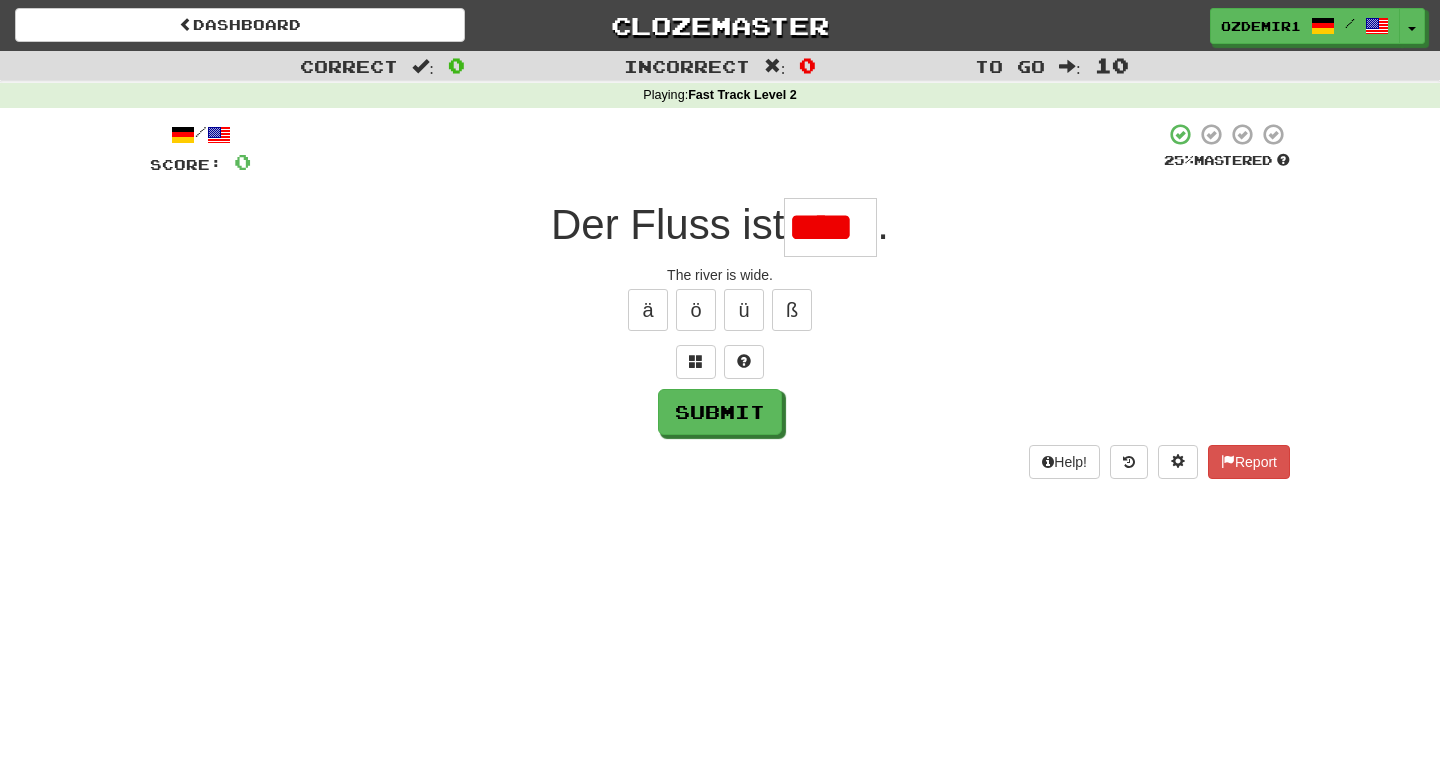 scroll, scrollTop: 0, scrollLeft: 0, axis: both 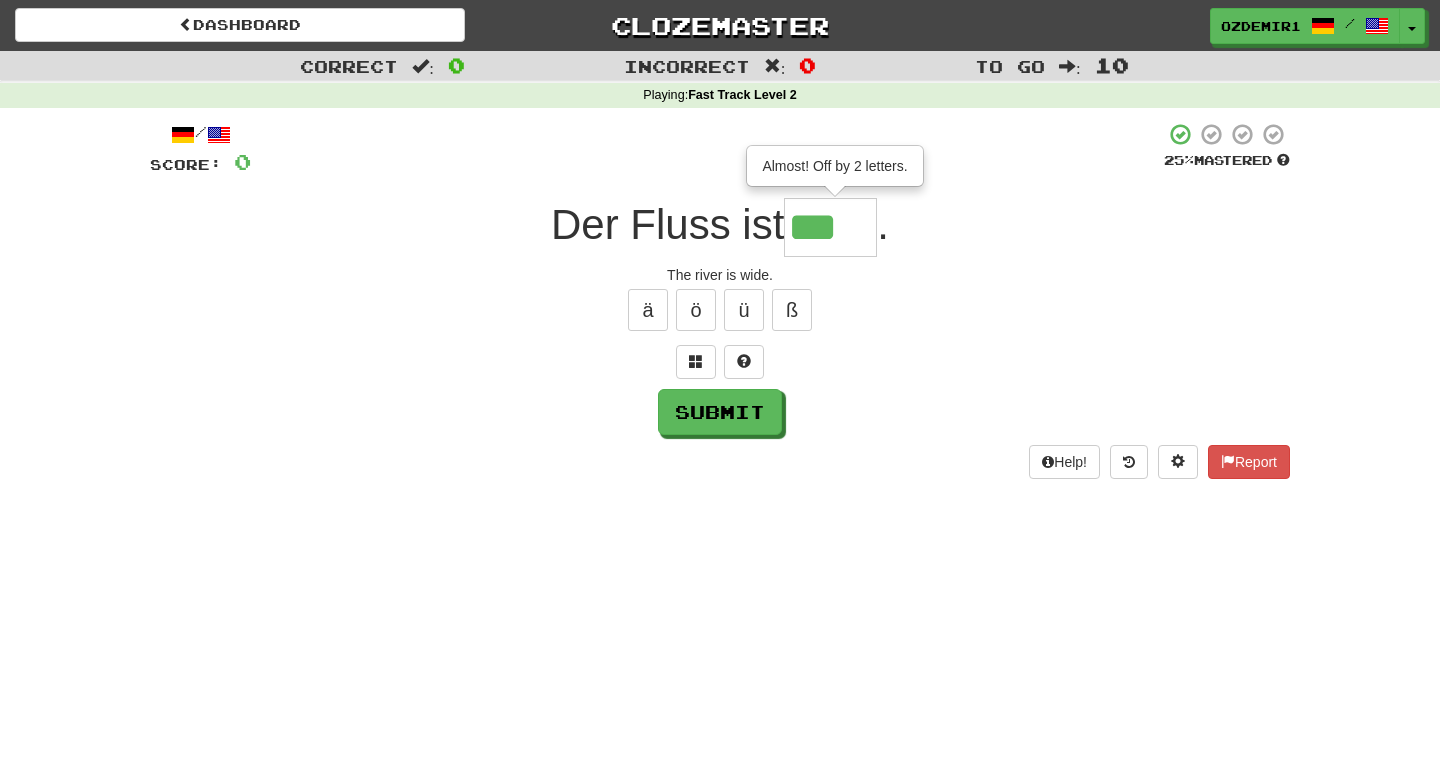 type on "*****" 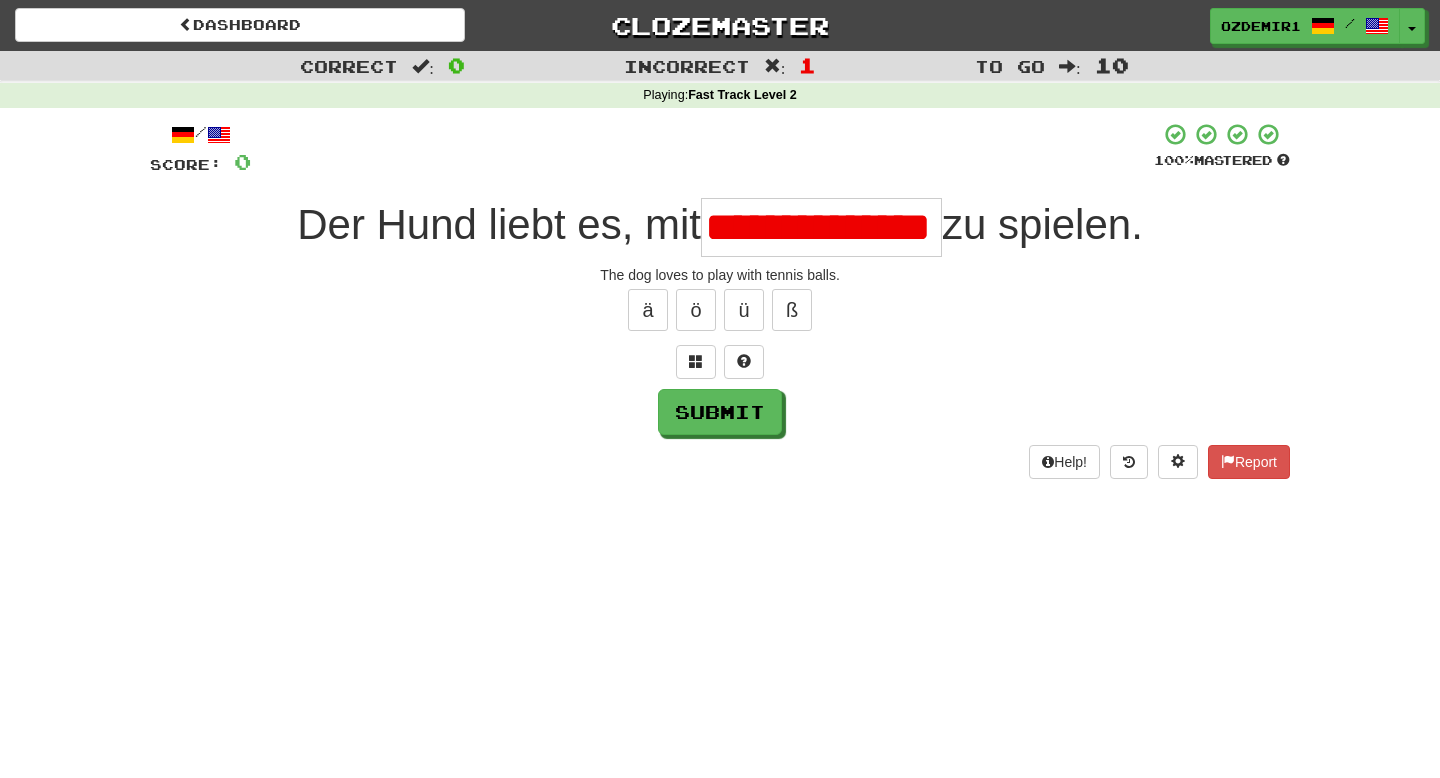 scroll, scrollTop: 0, scrollLeft: 38, axis: horizontal 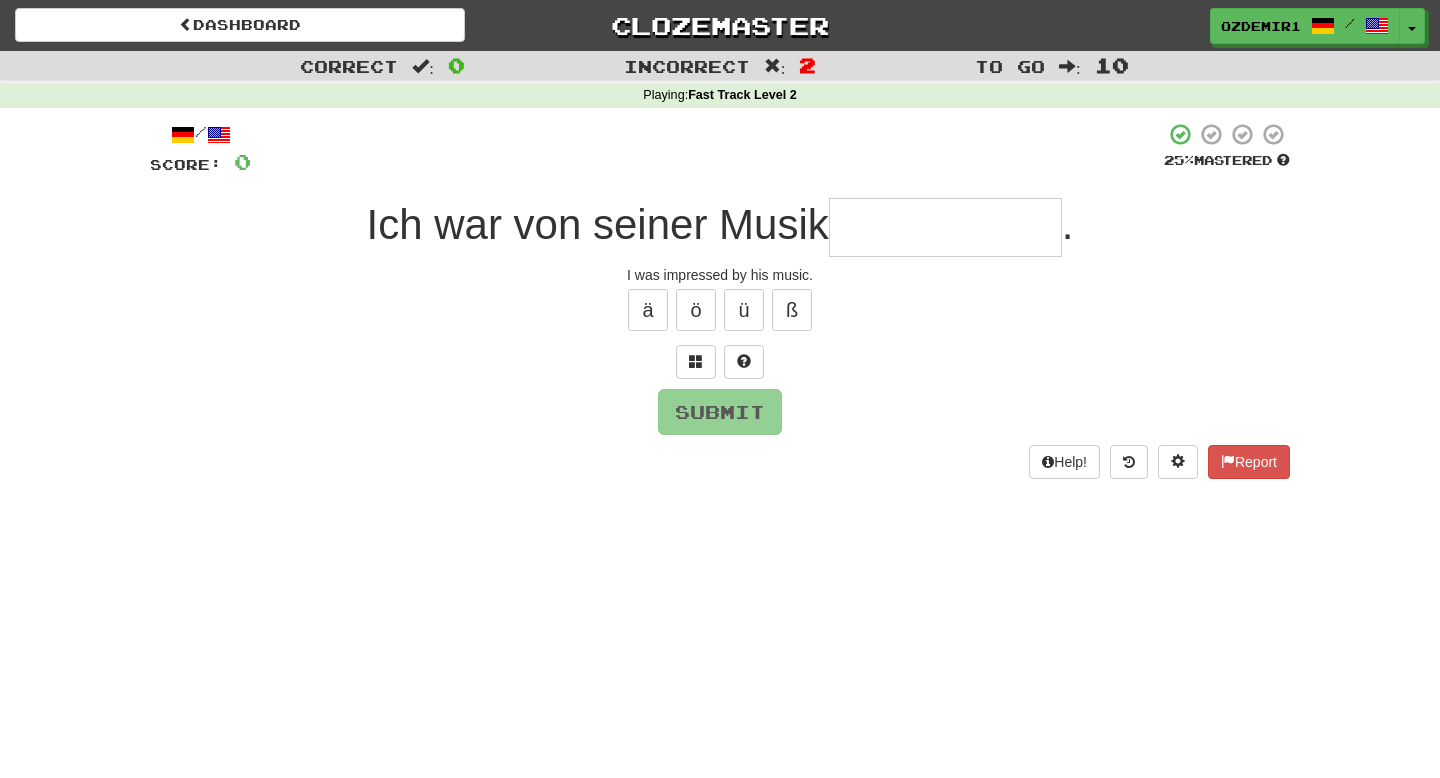 type on "*" 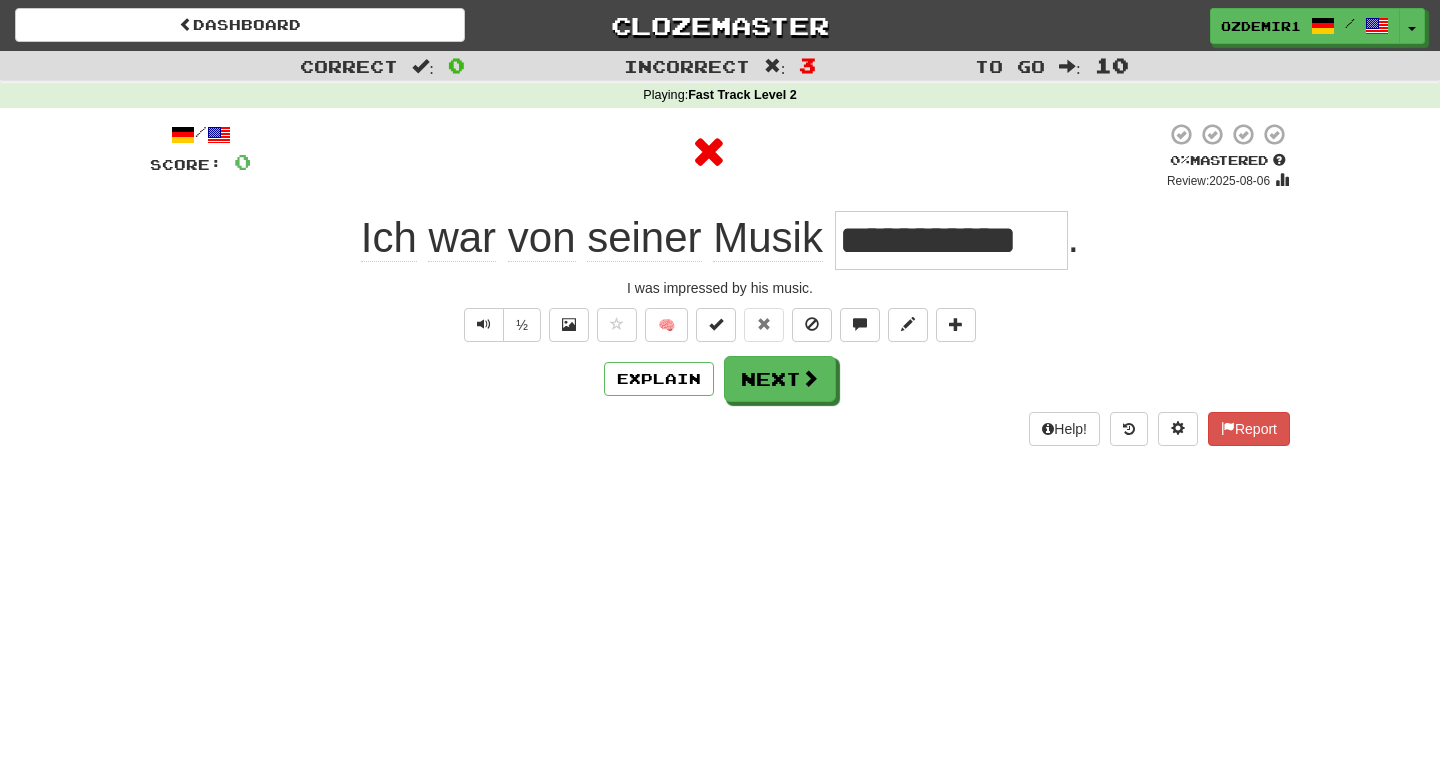 click on "**********" at bounding box center [951, 240] 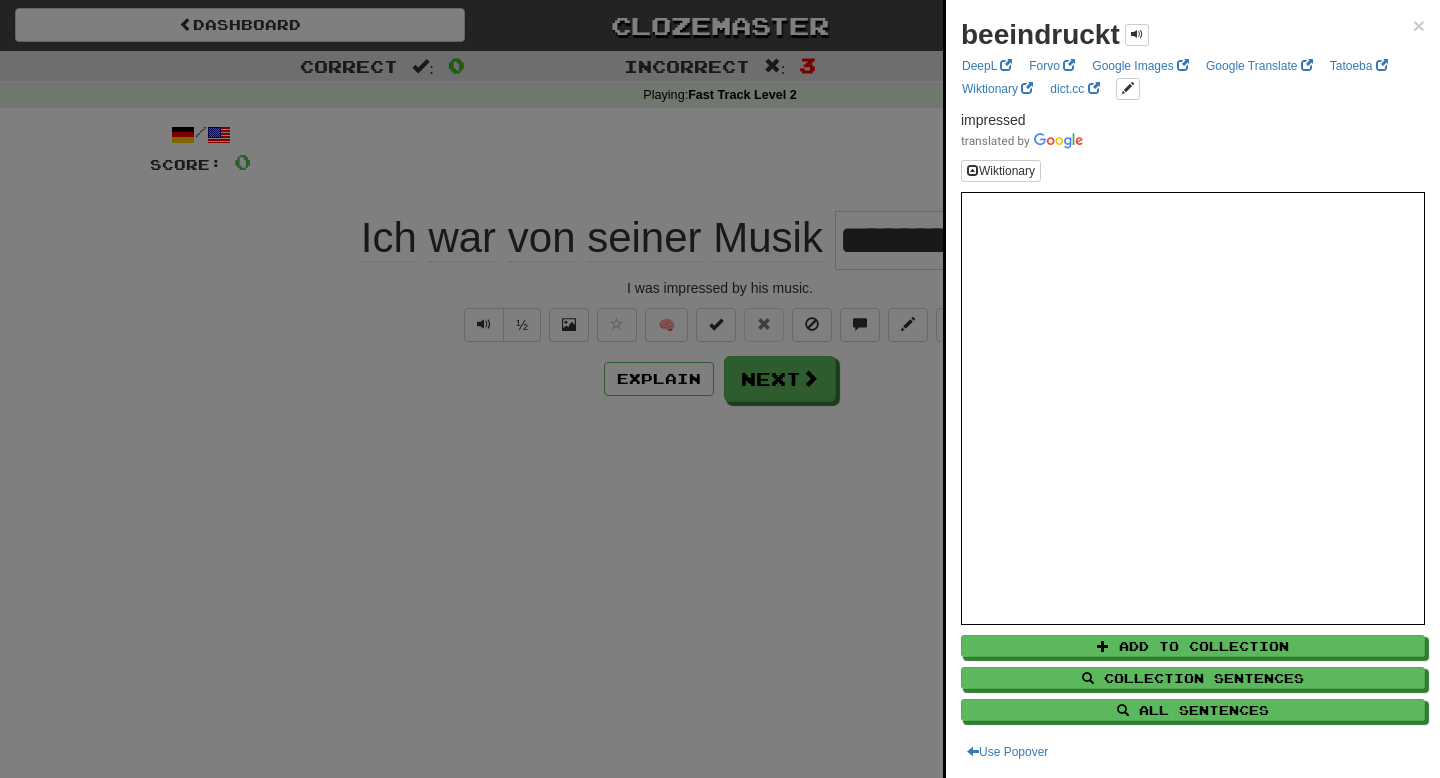 click at bounding box center [720, 389] 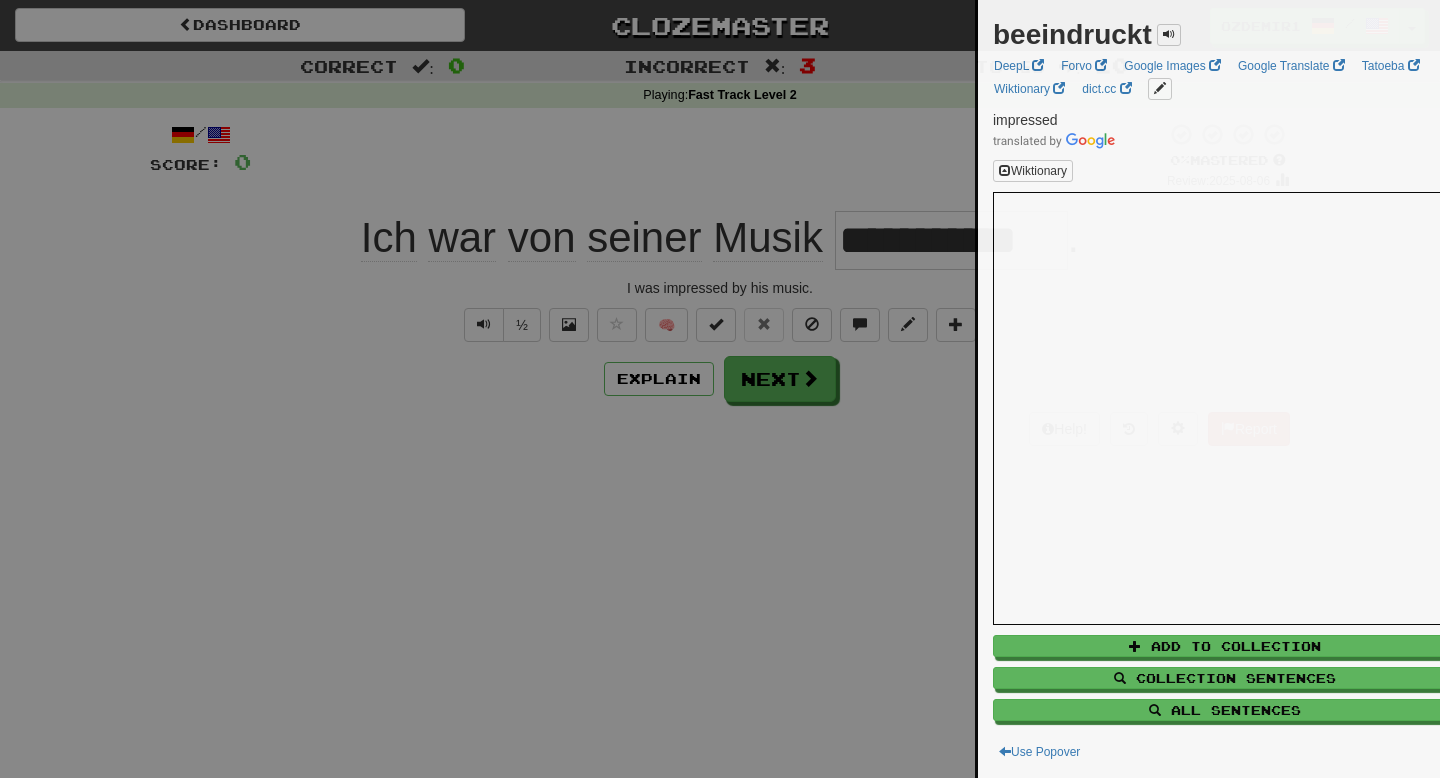 click at bounding box center [720, 389] 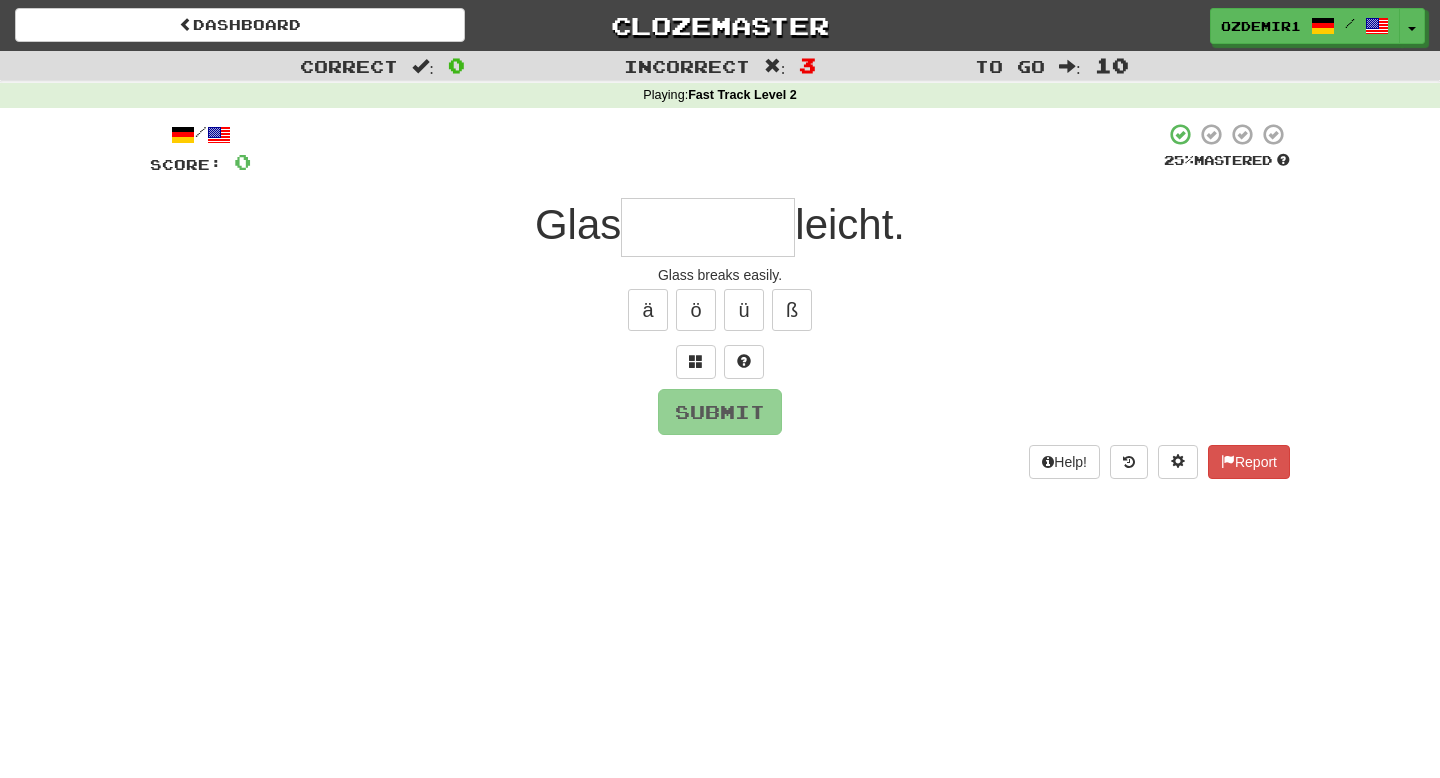 click at bounding box center [708, 227] 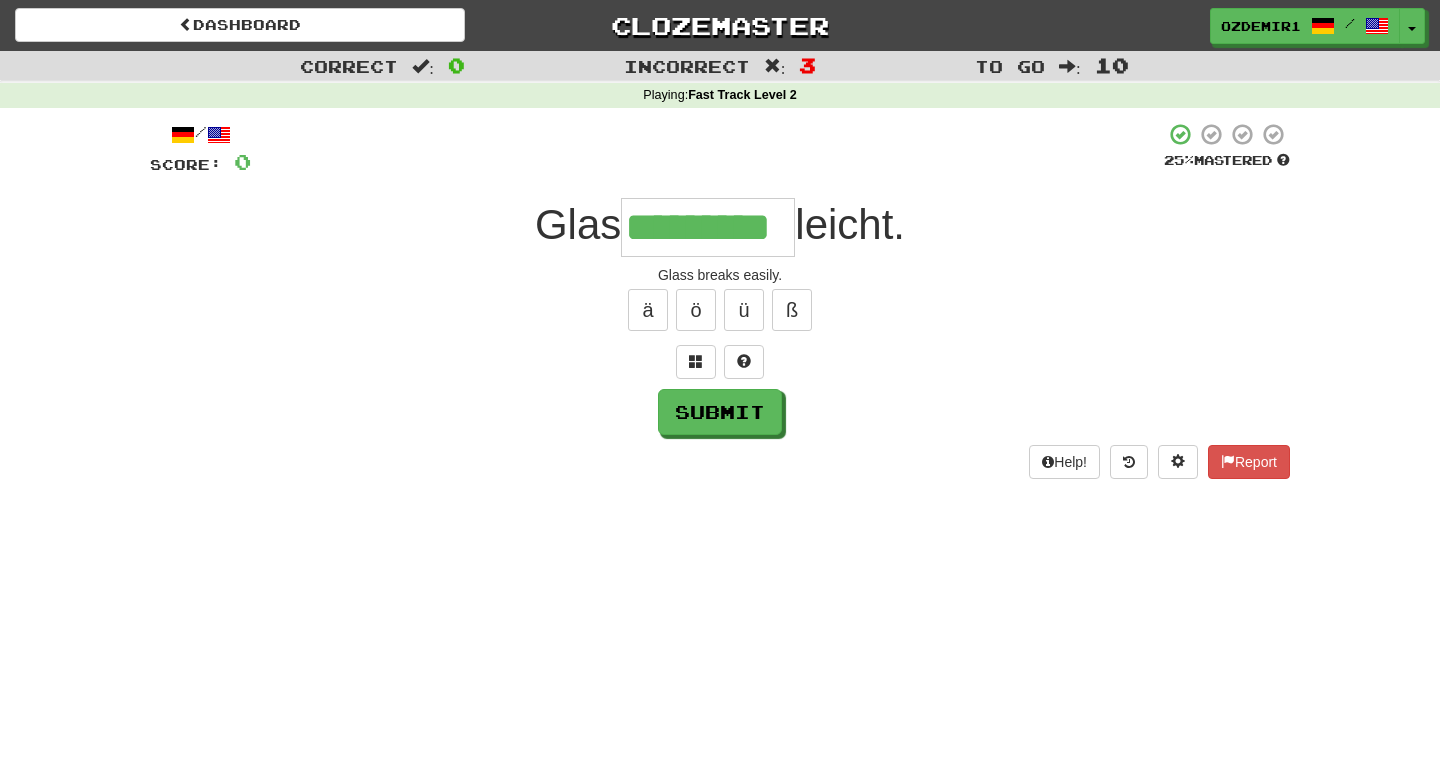 type on "*********" 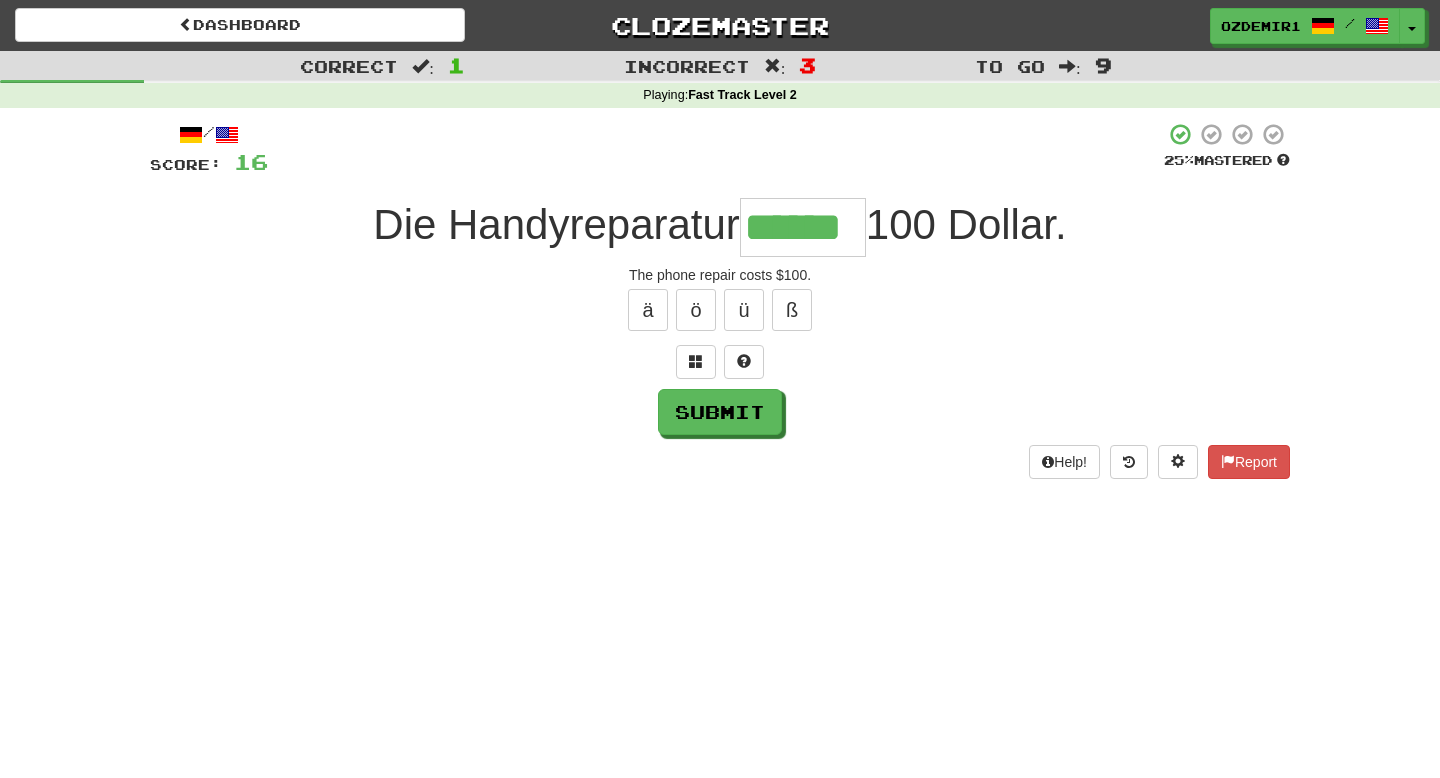 type on "******" 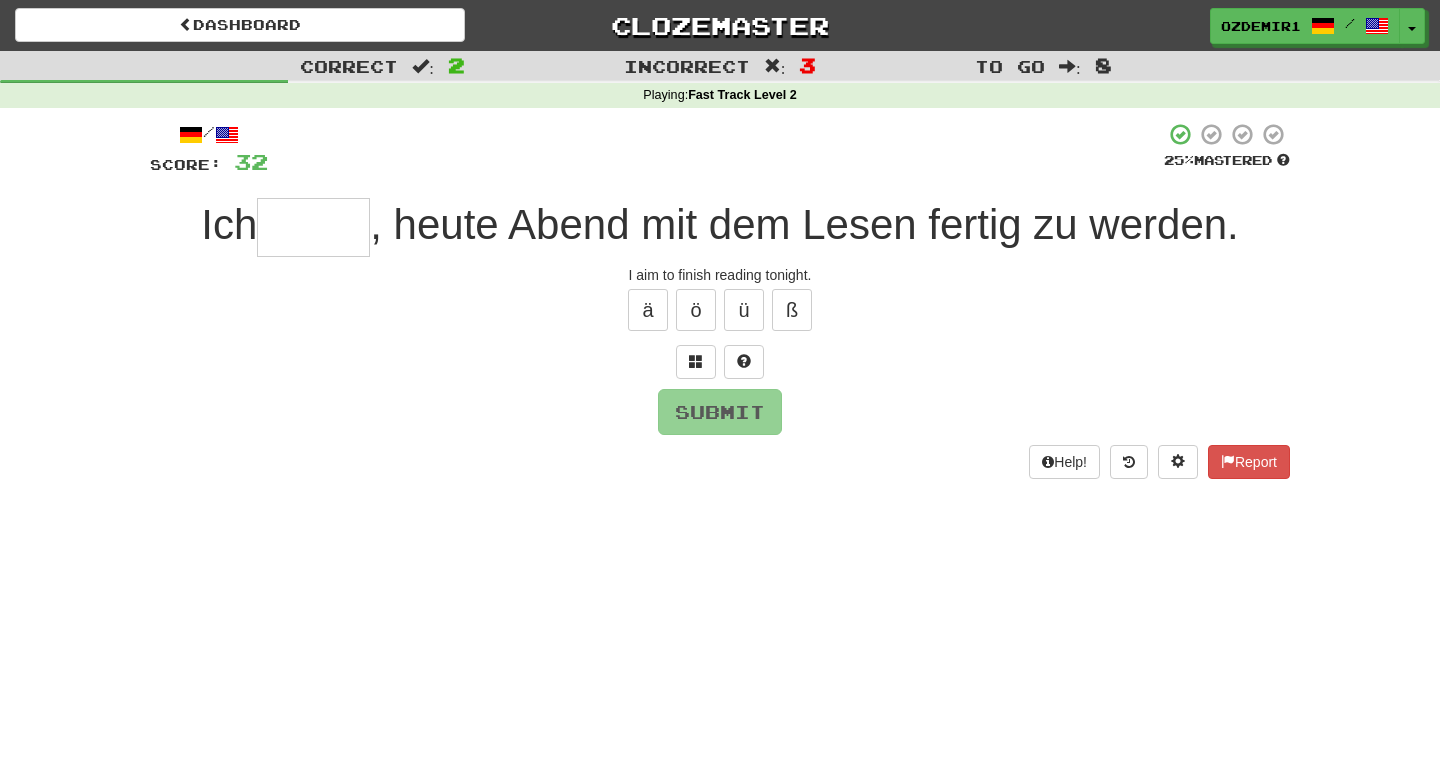 type on "*" 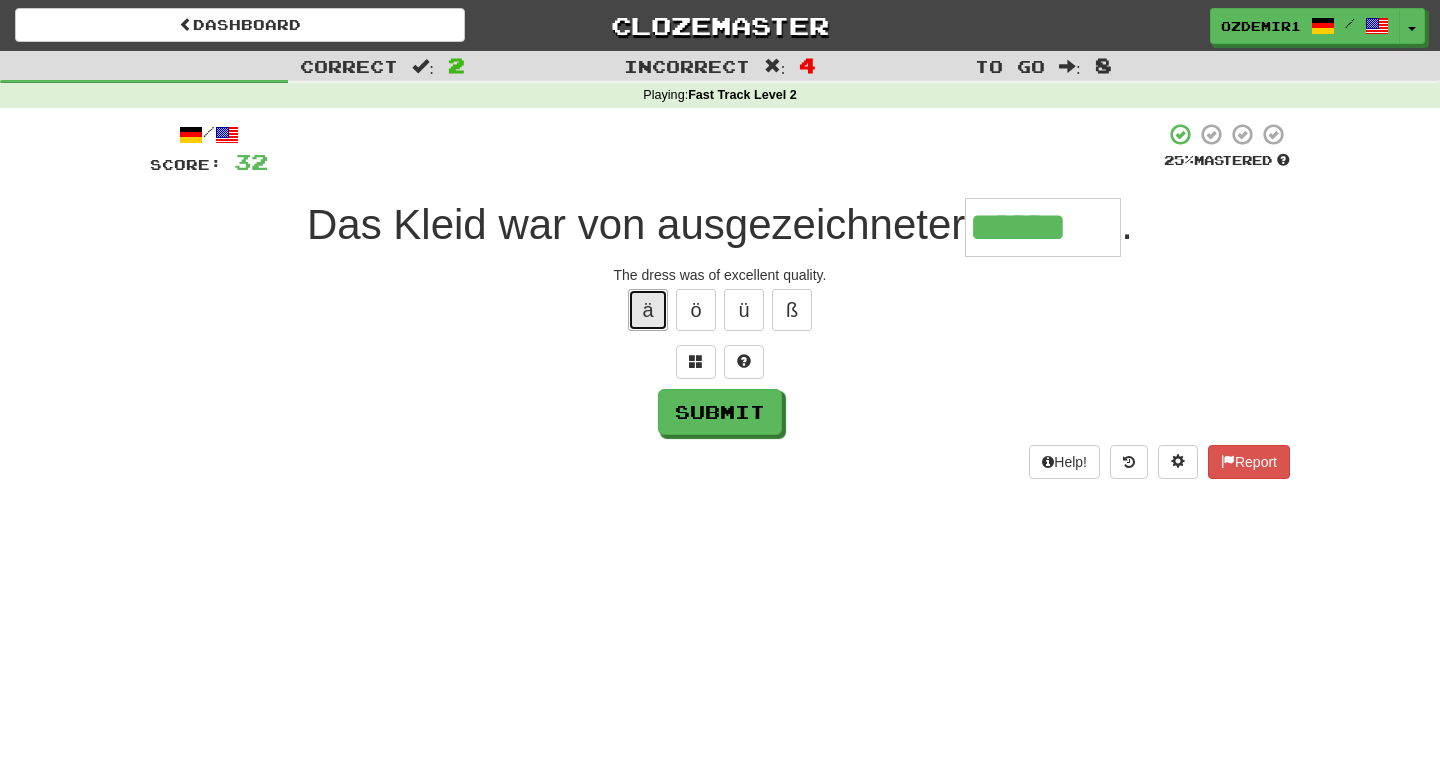 click on "ä" at bounding box center (648, 310) 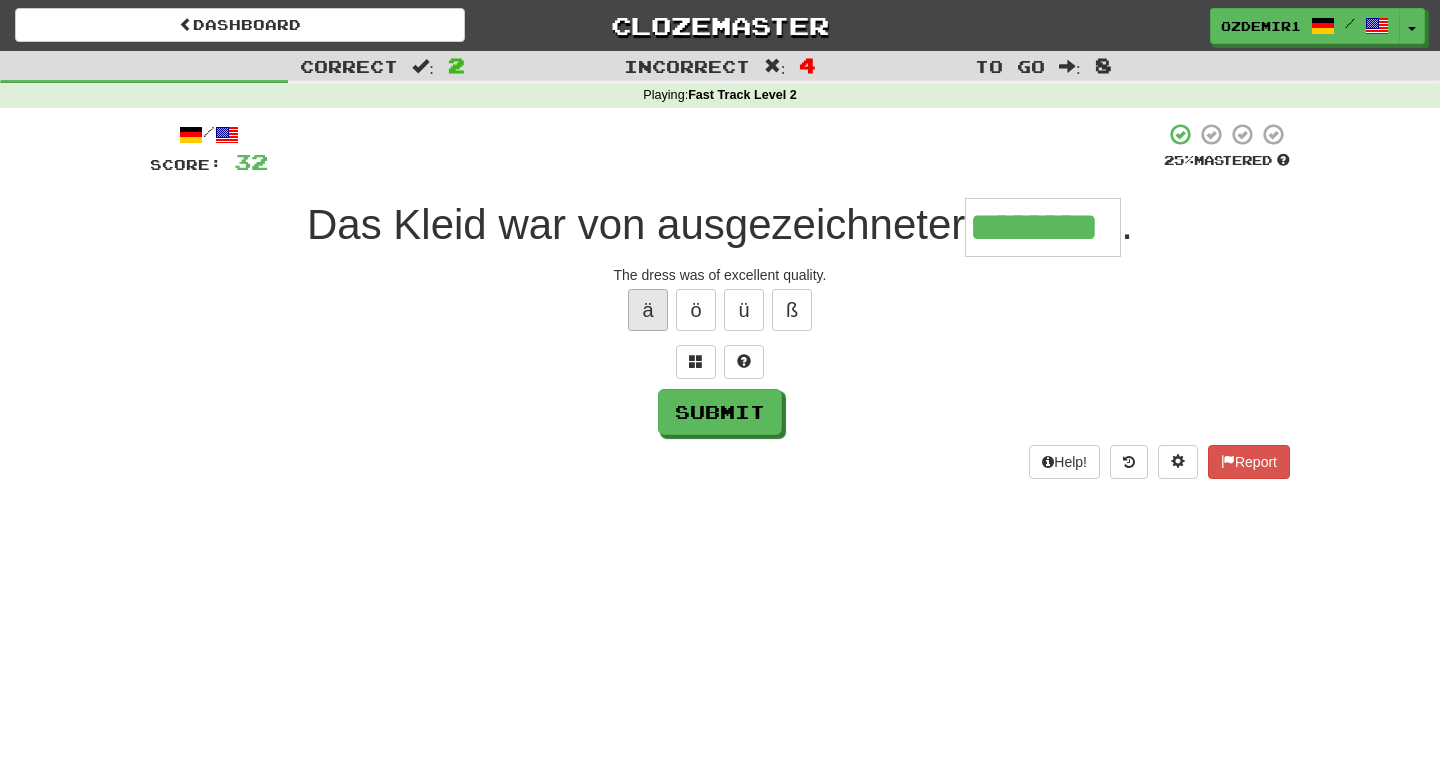 type on "********" 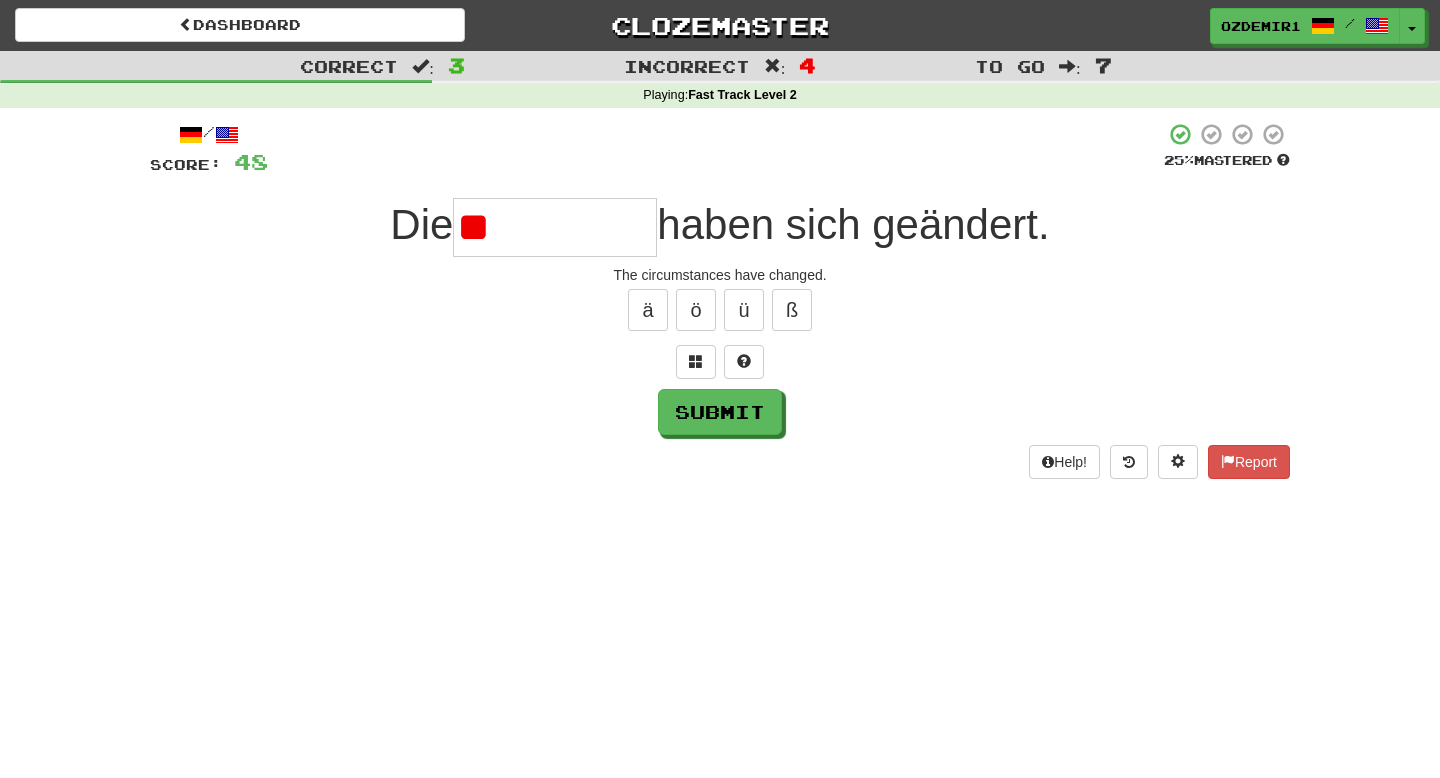 type on "*" 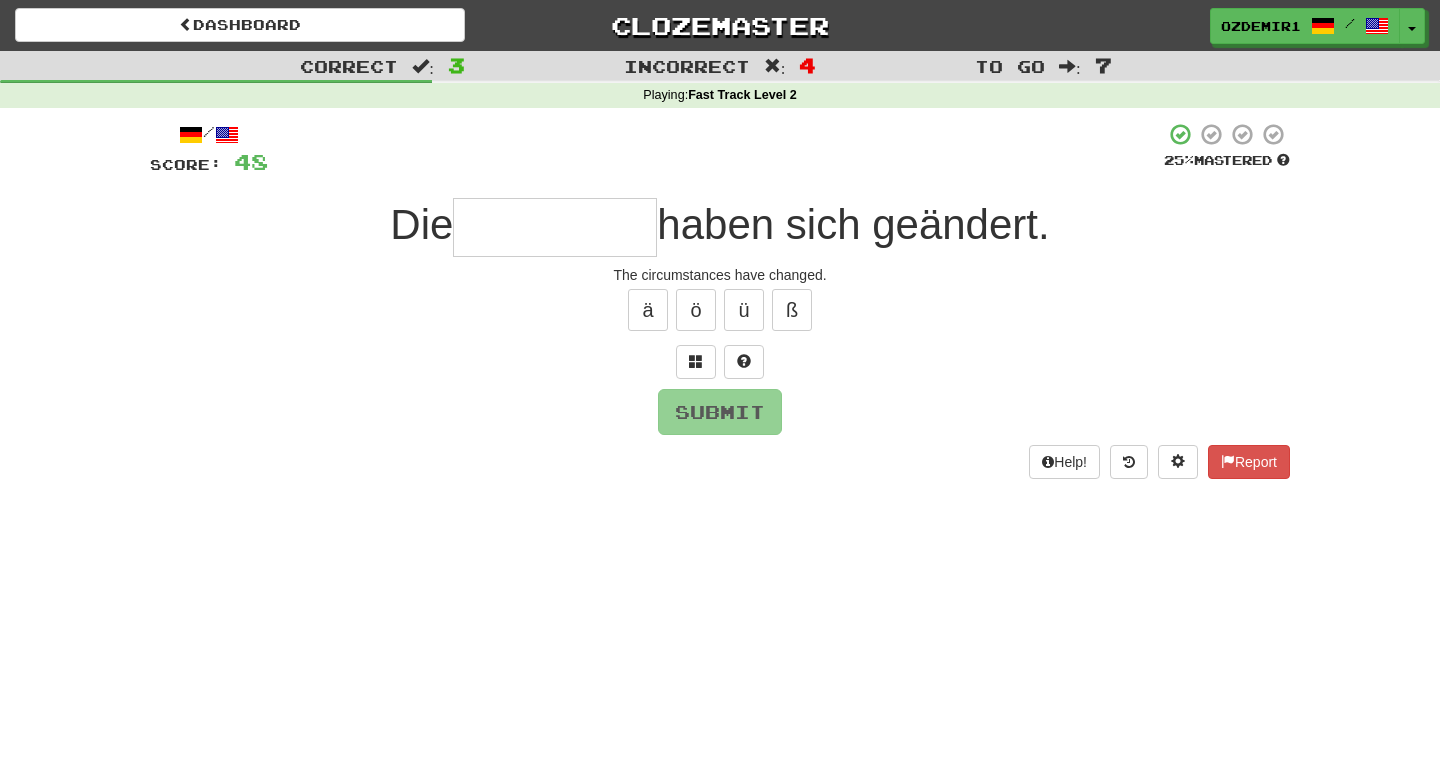 type on "********" 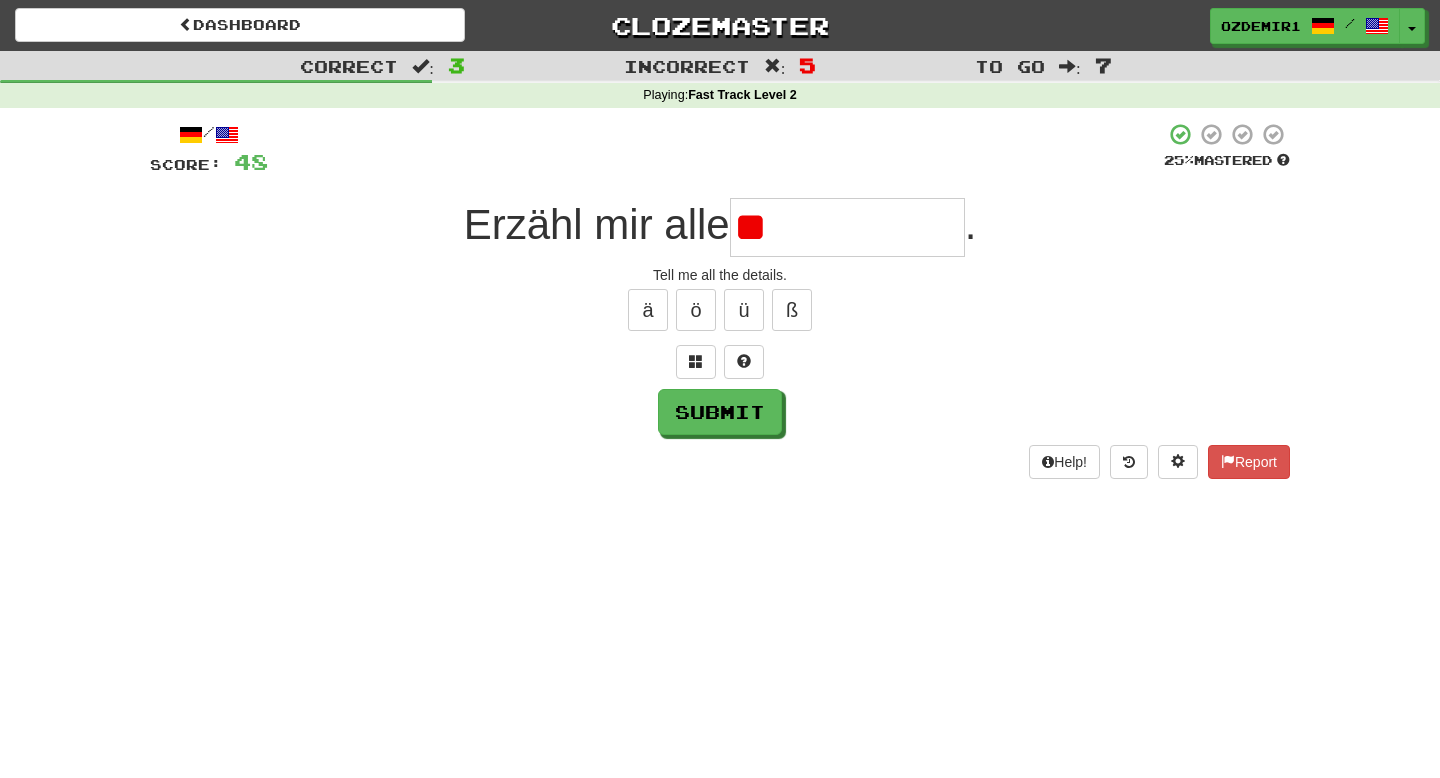 type on "*" 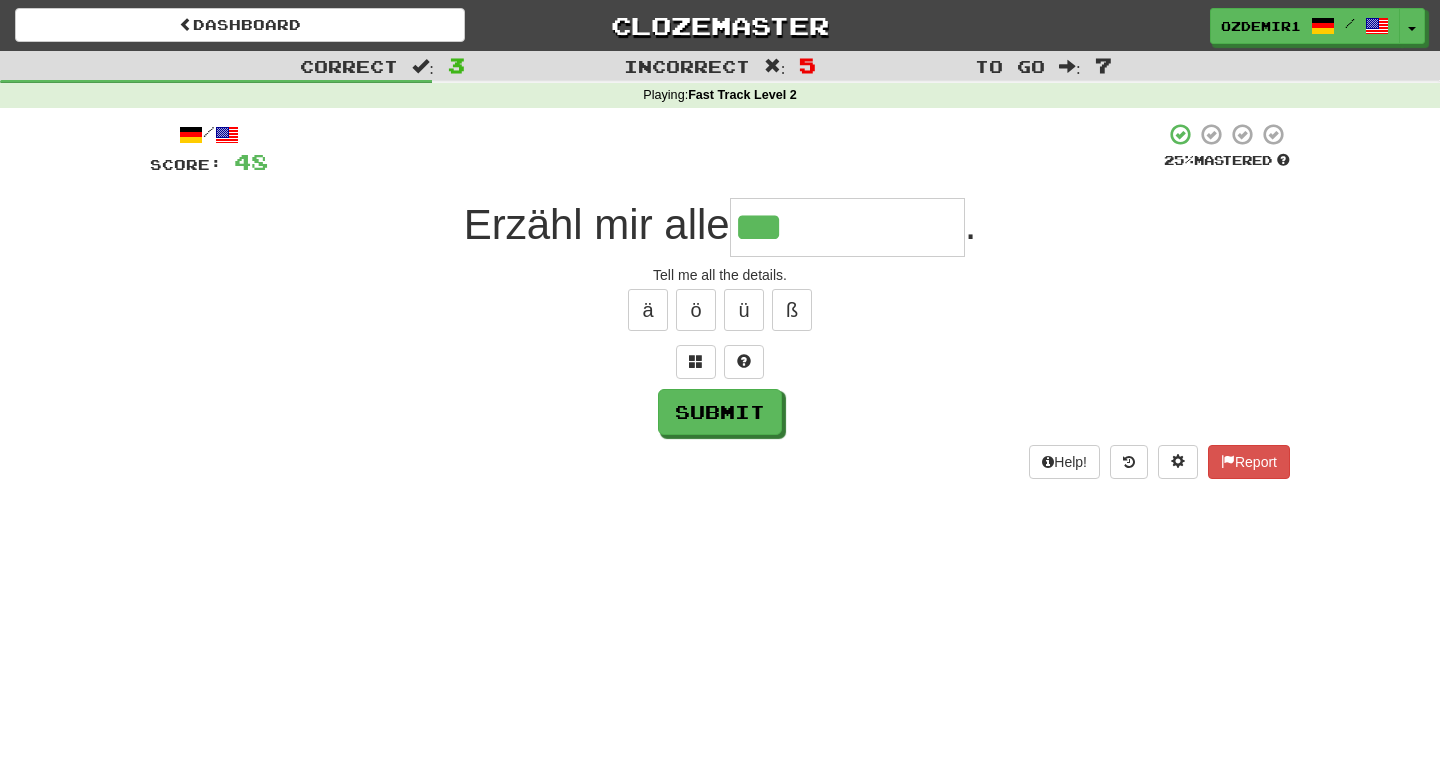 type on "**********" 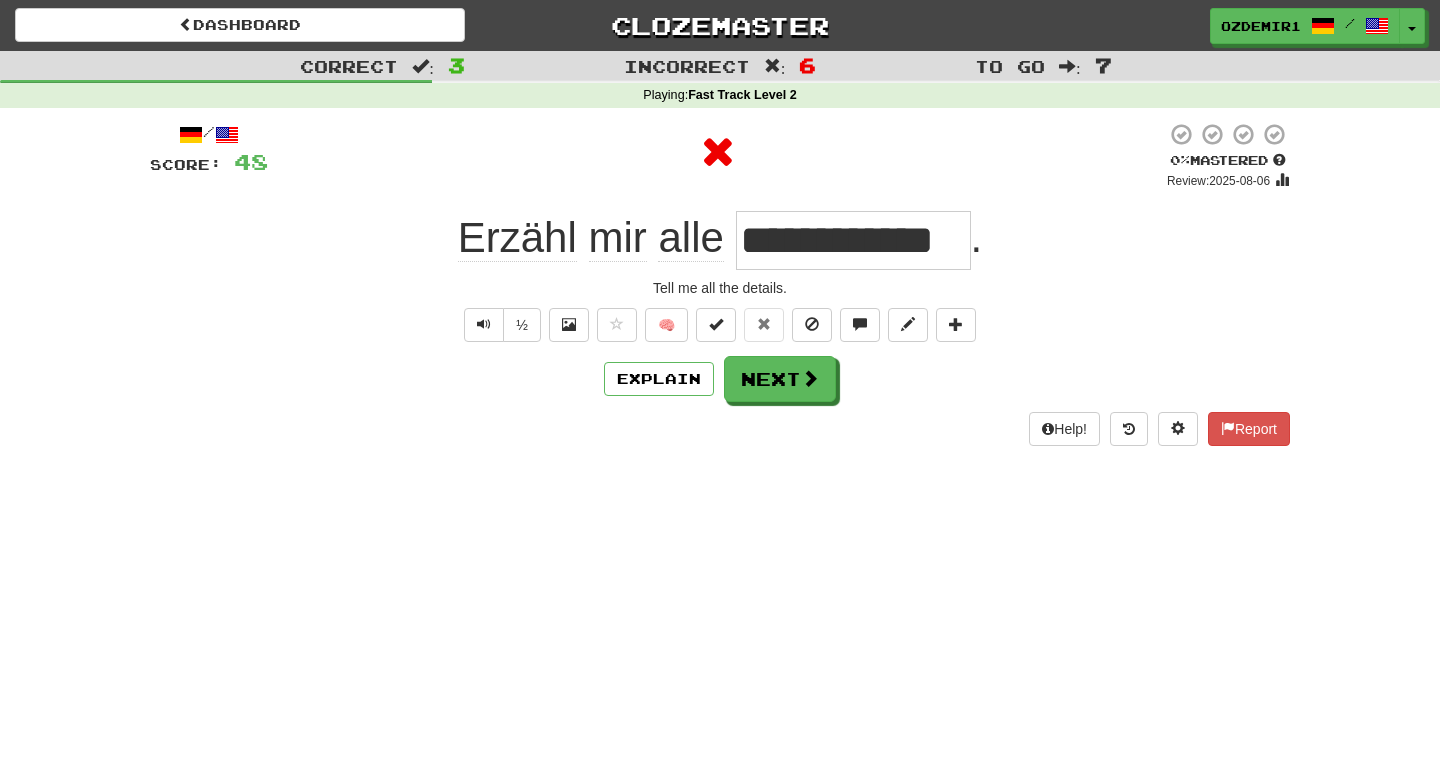 click on "**********" at bounding box center (853, 240) 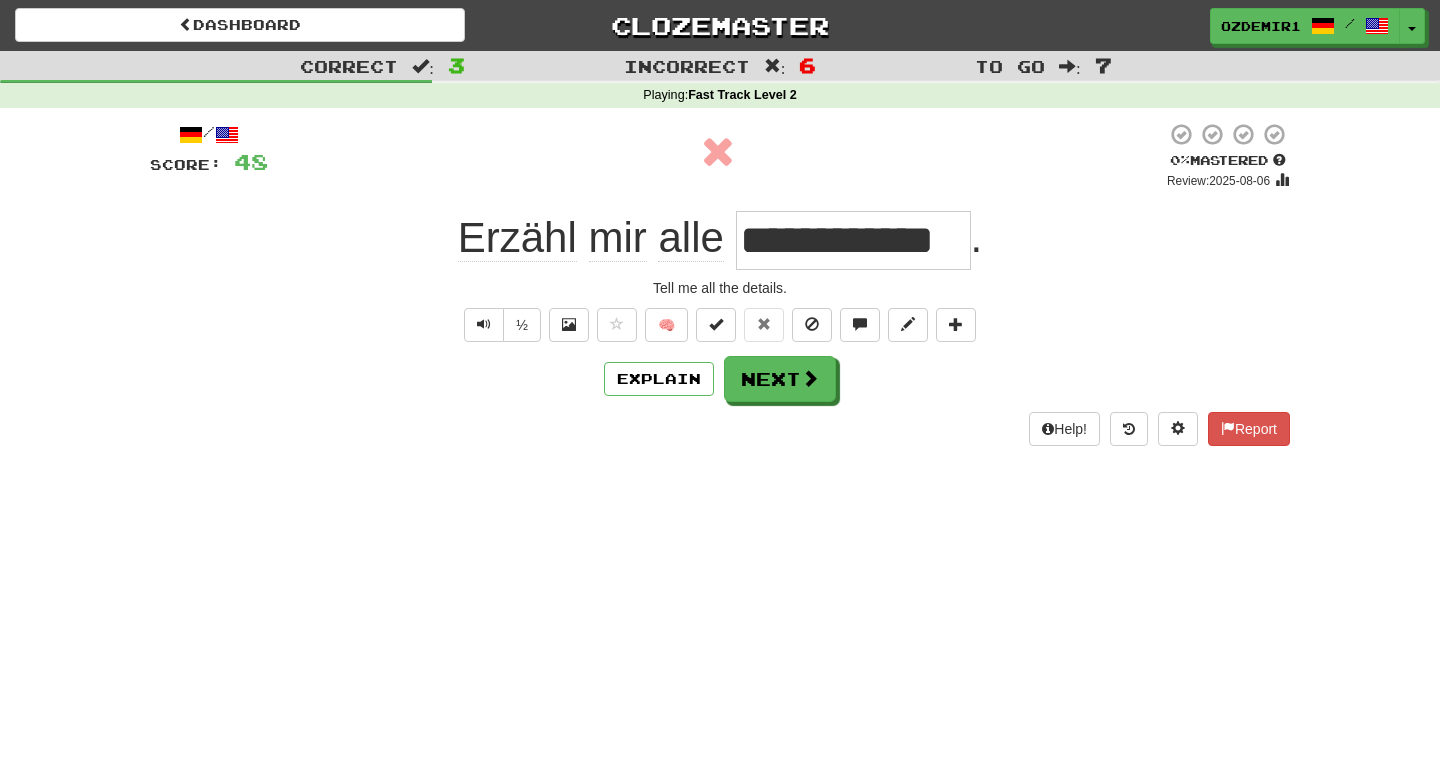 click on "**********" at bounding box center (853, 240) 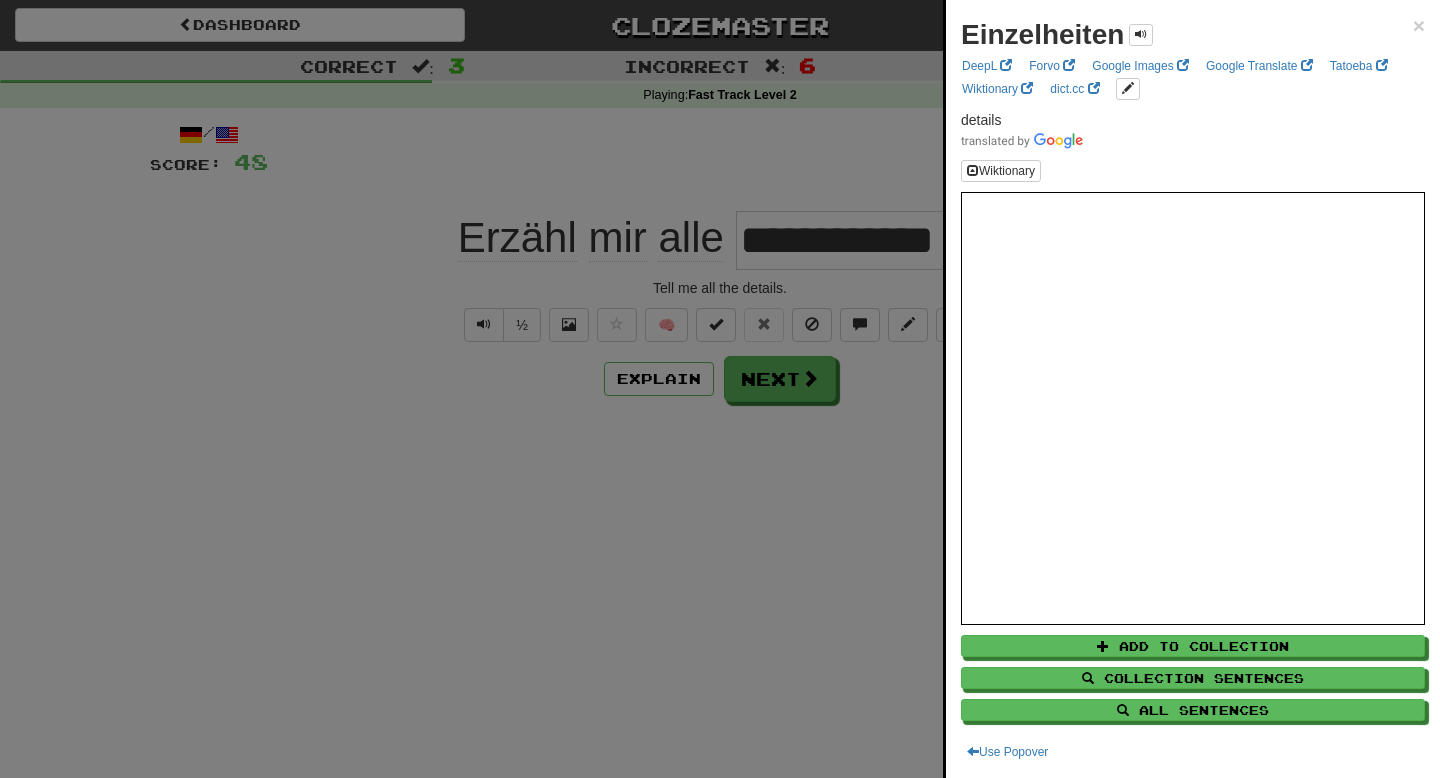 click at bounding box center (720, 389) 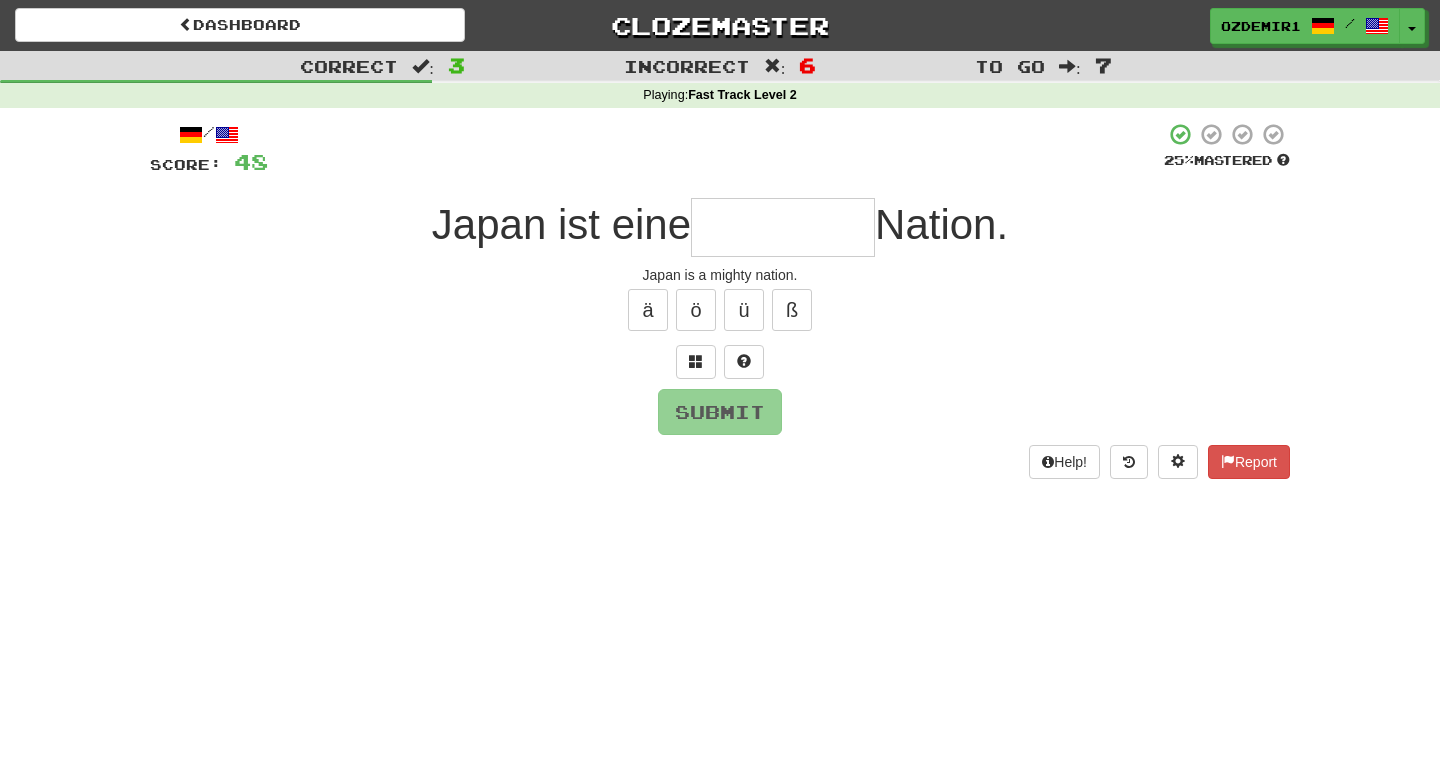 type on "*" 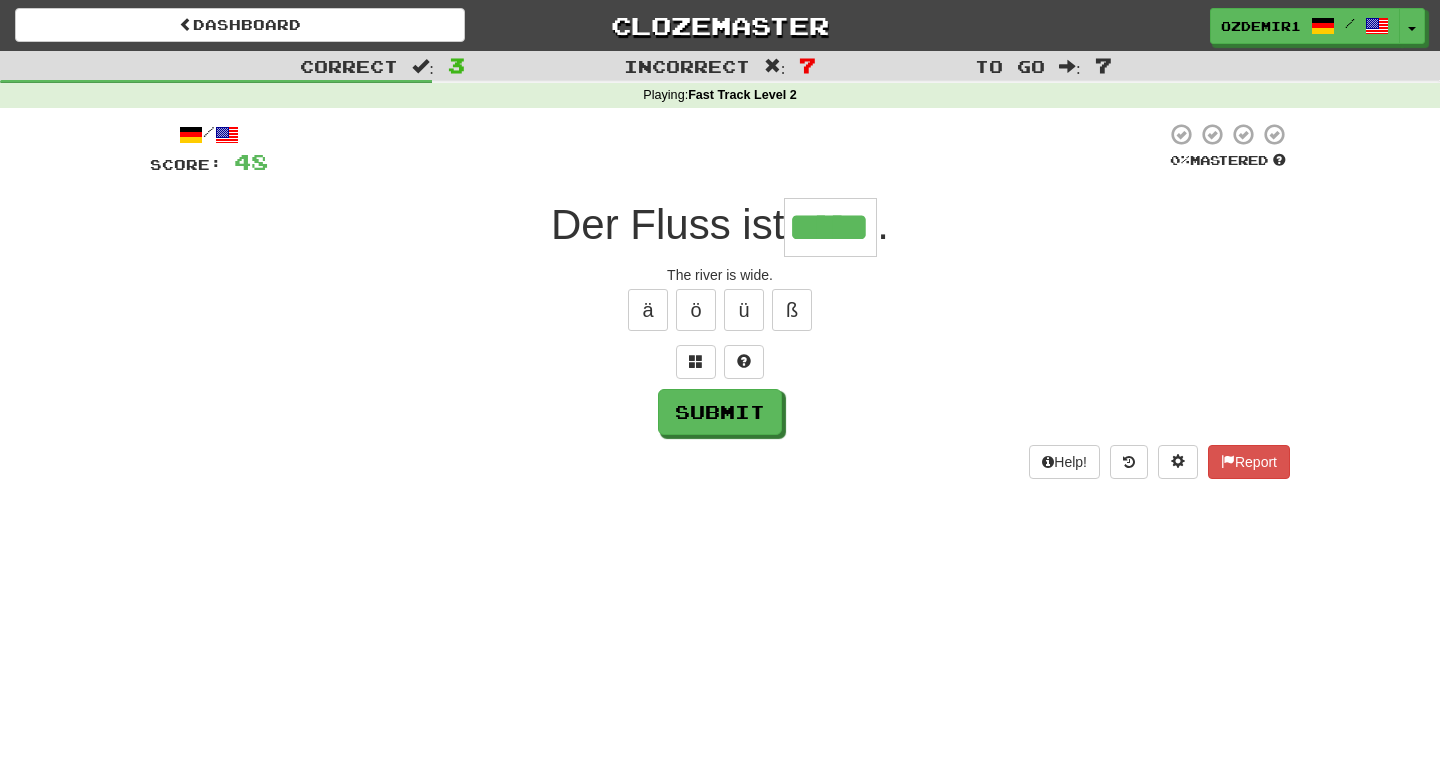 type on "*****" 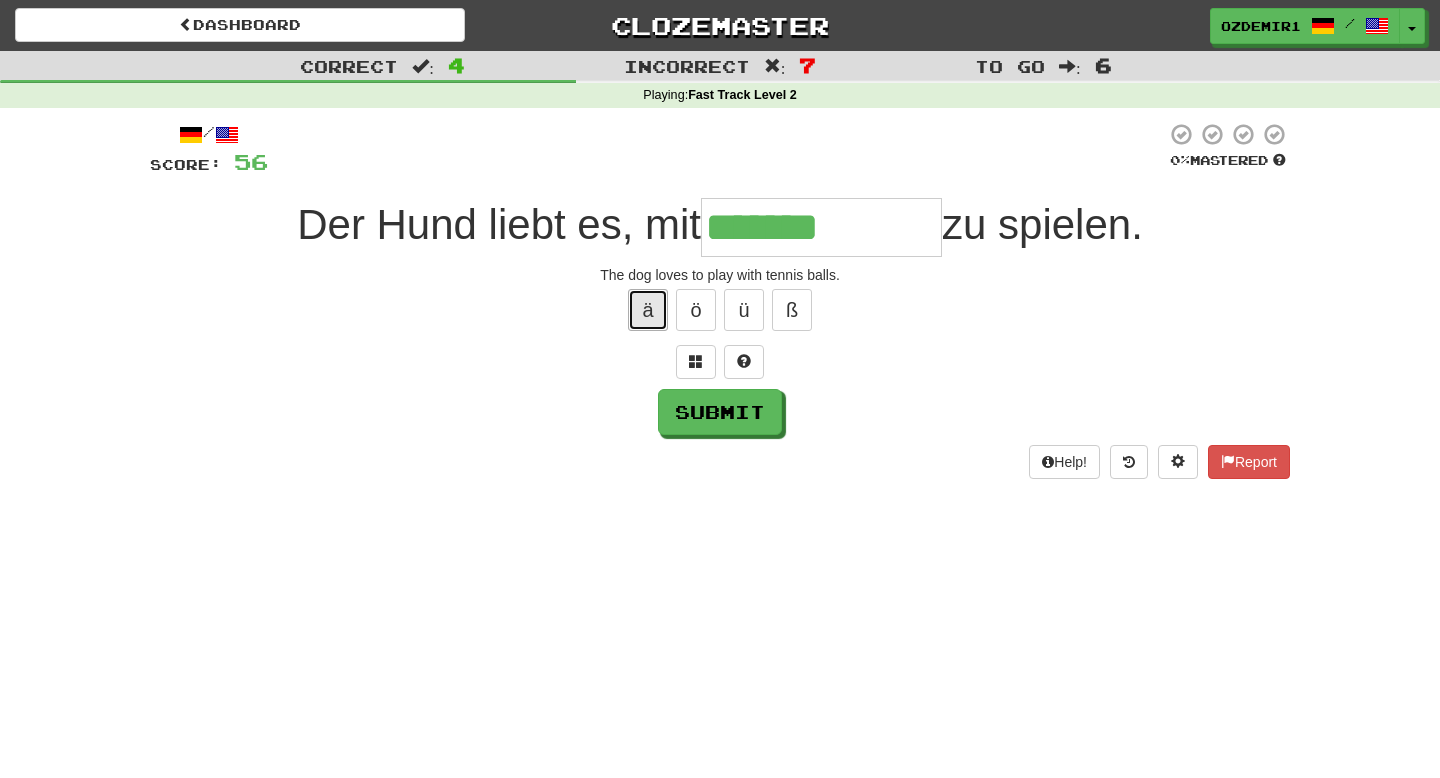 click on "ä" at bounding box center (648, 310) 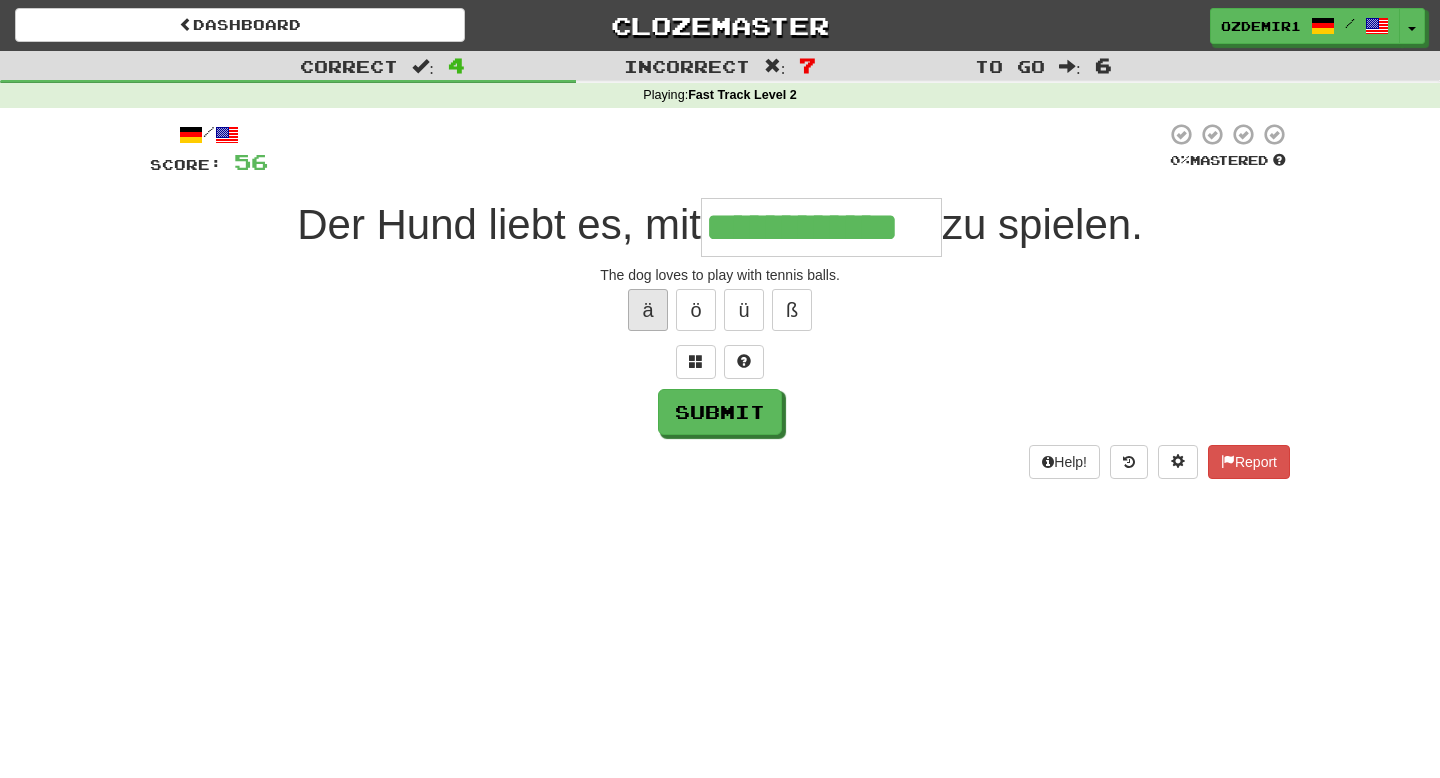 type on "**********" 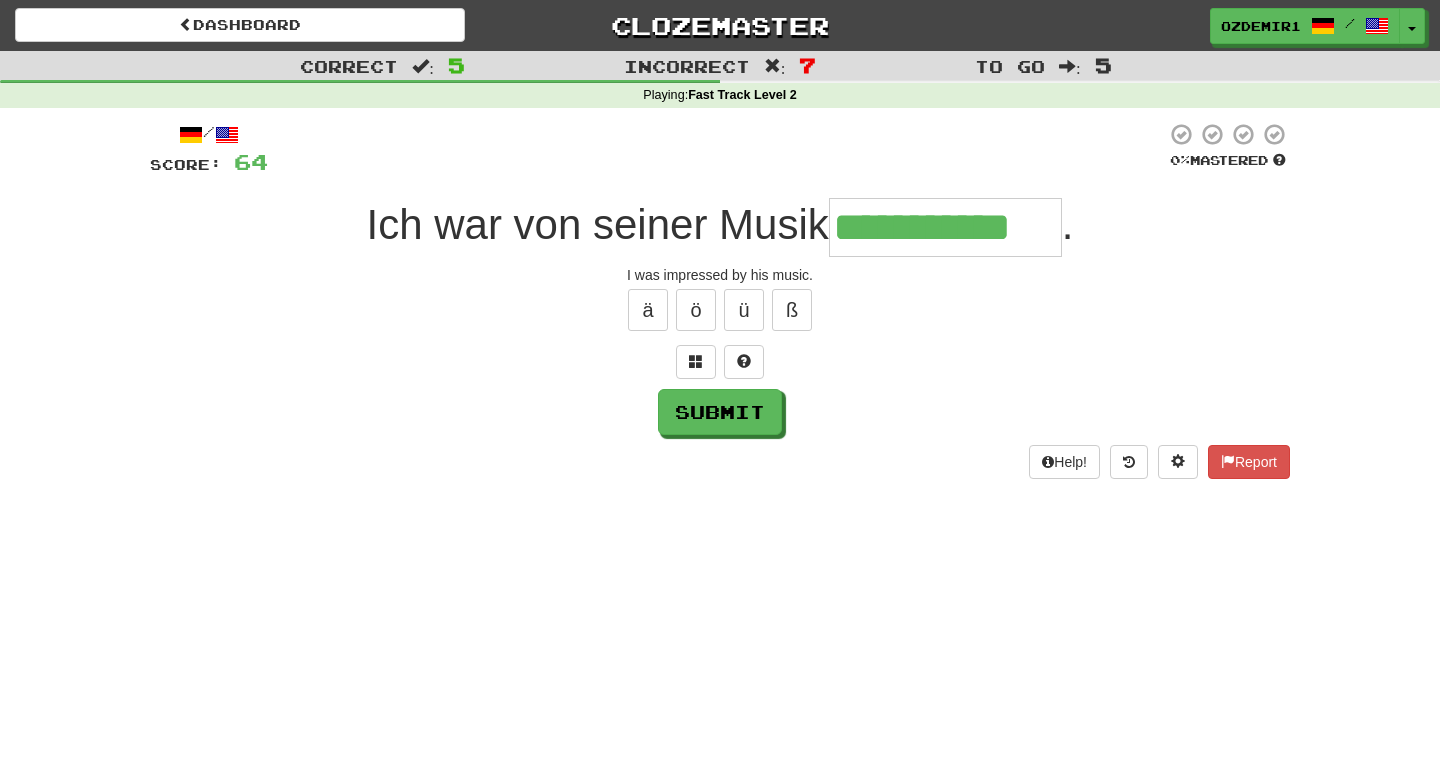 type on "**********" 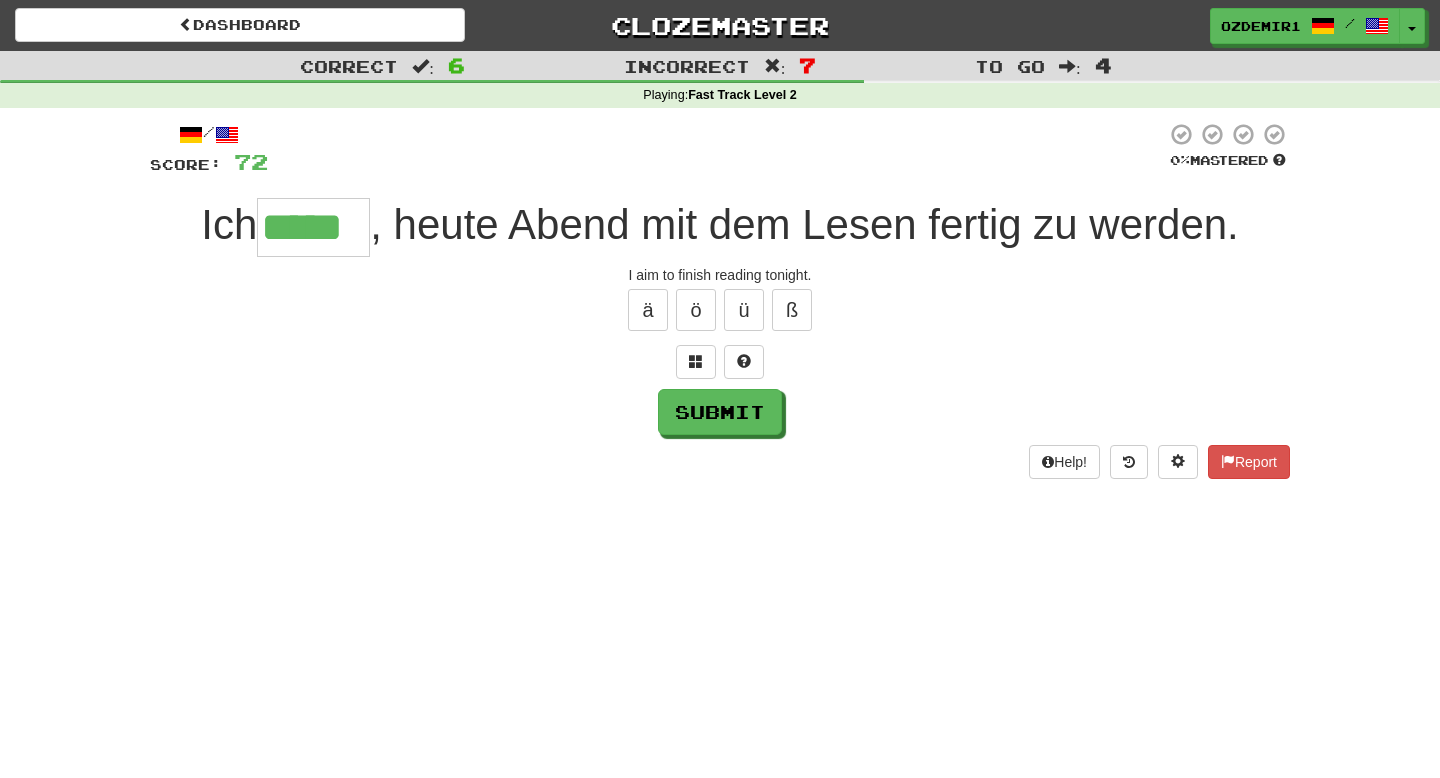 type on "*****" 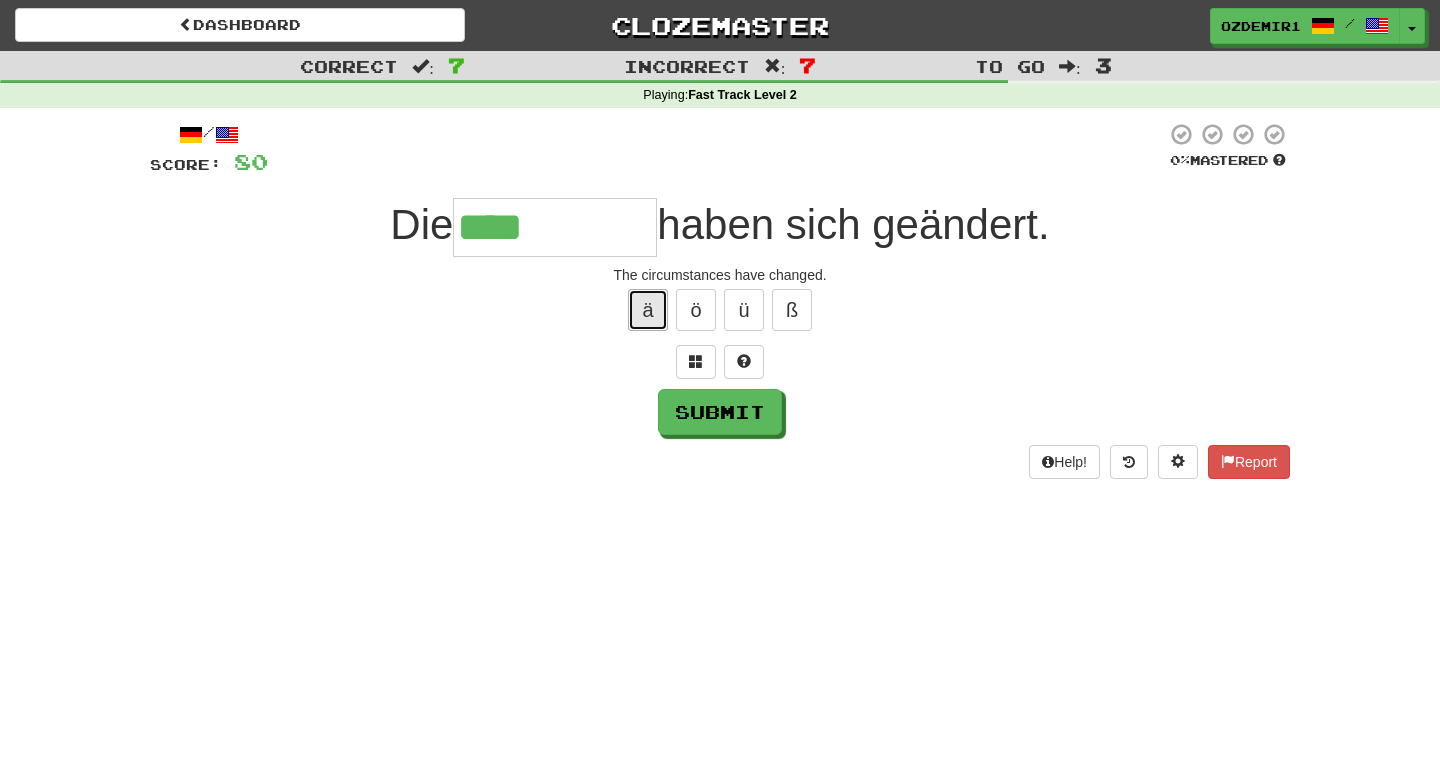 click on "ä" at bounding box center (648, 310) 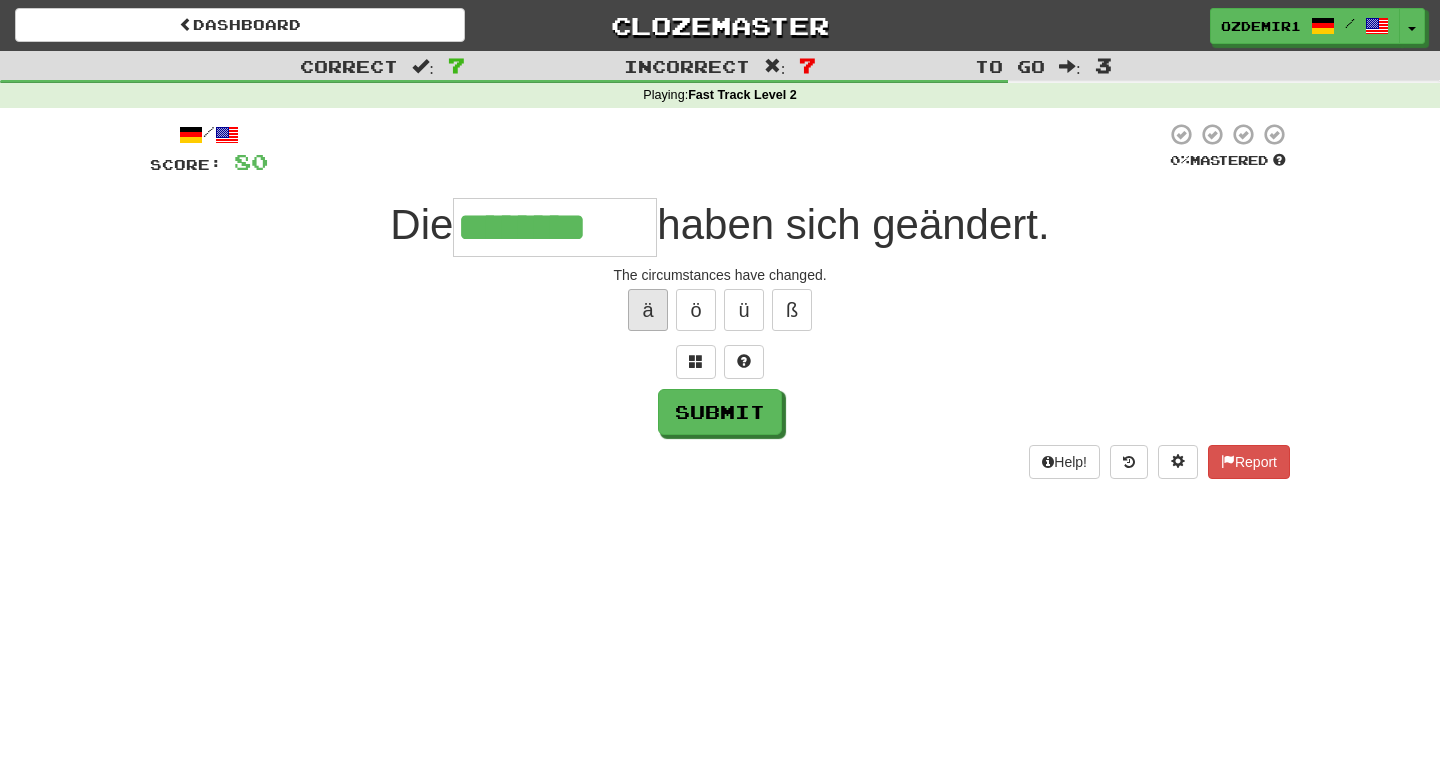 type on "********" 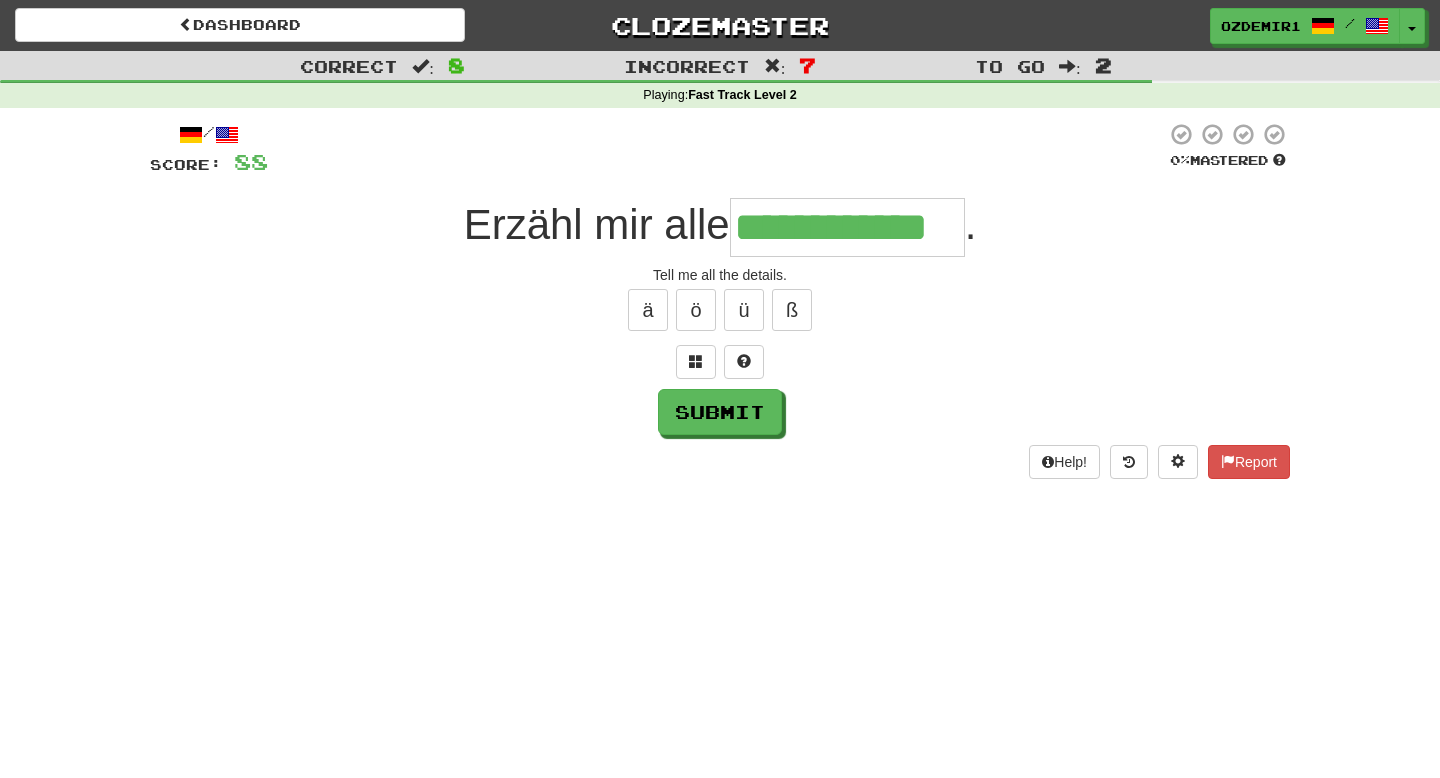 type on "**********" 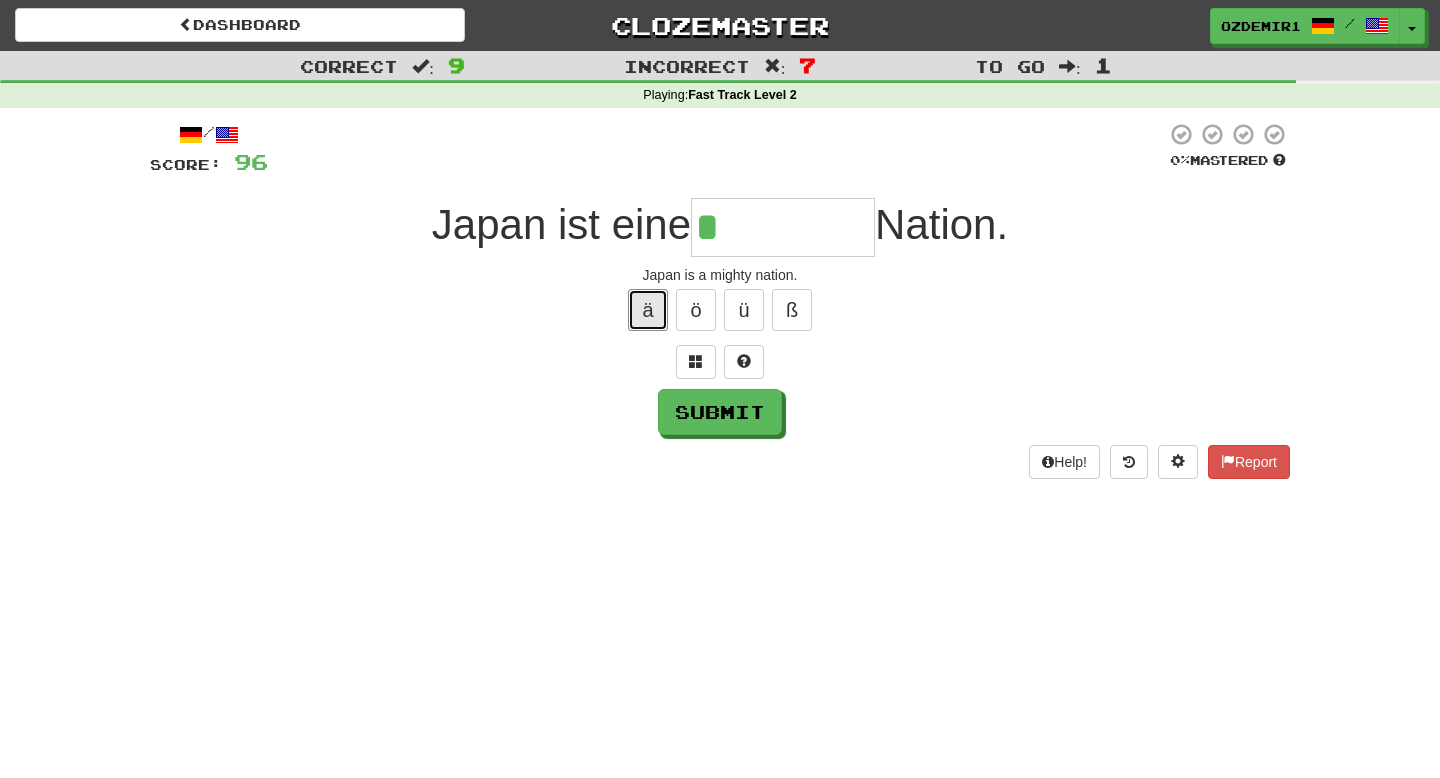 click on "ä" at bounding box center [648, 310] 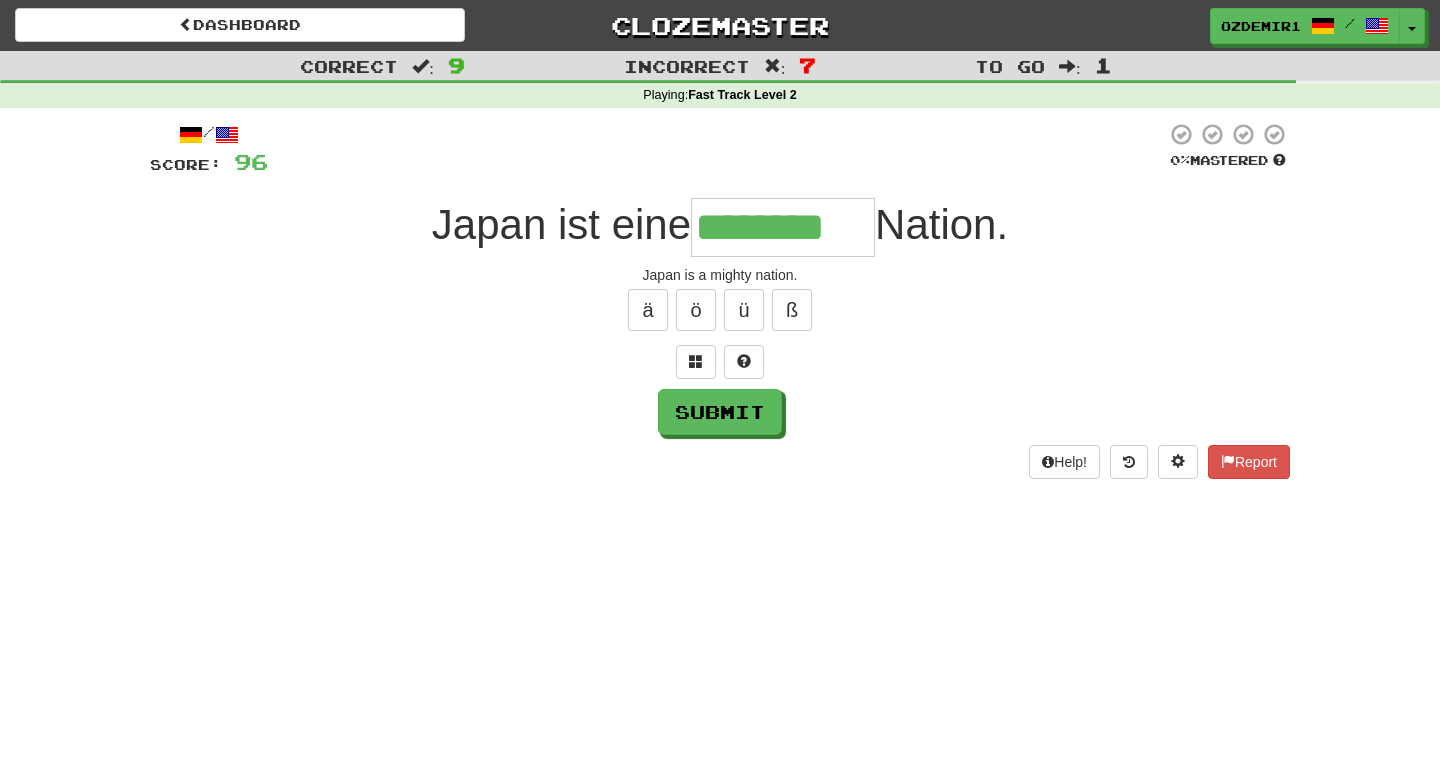 type on "*" 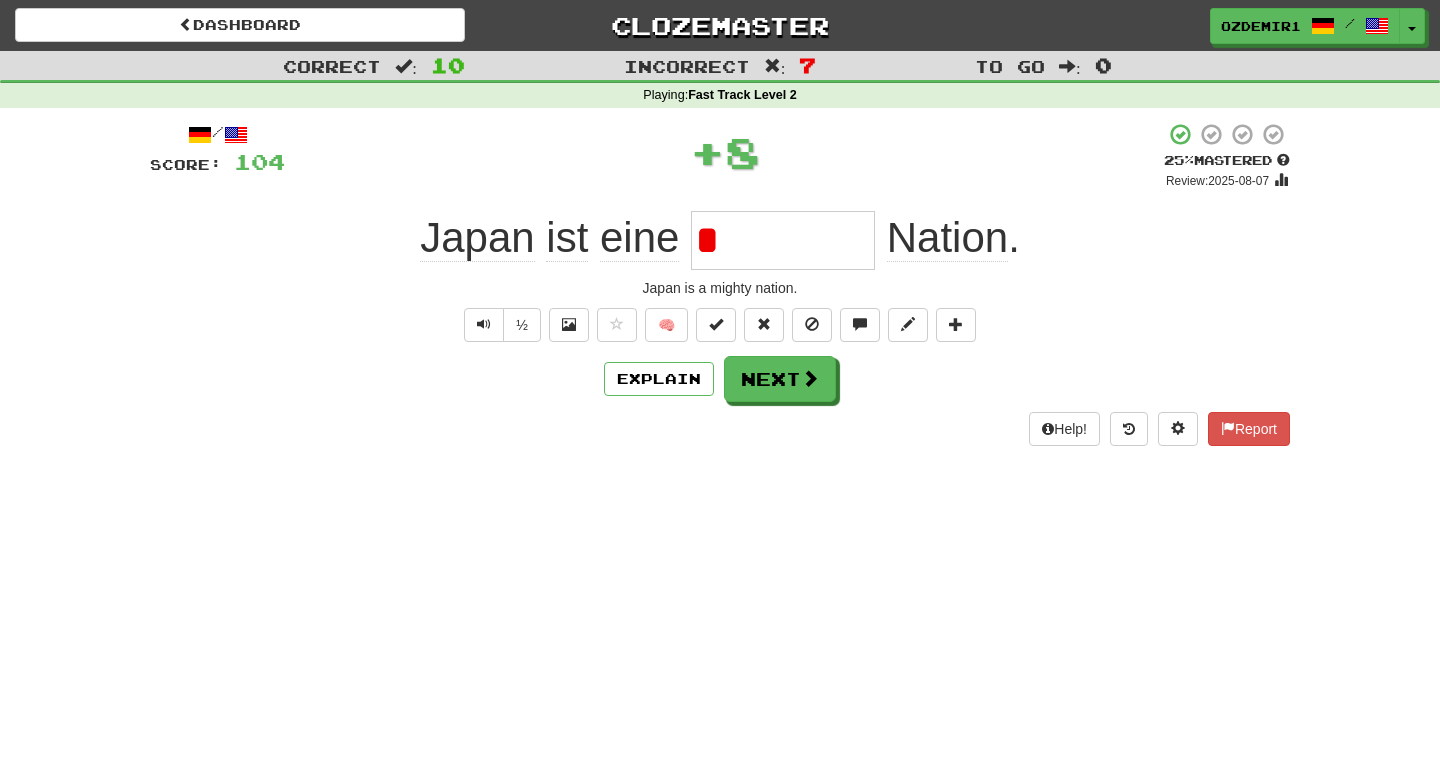 type 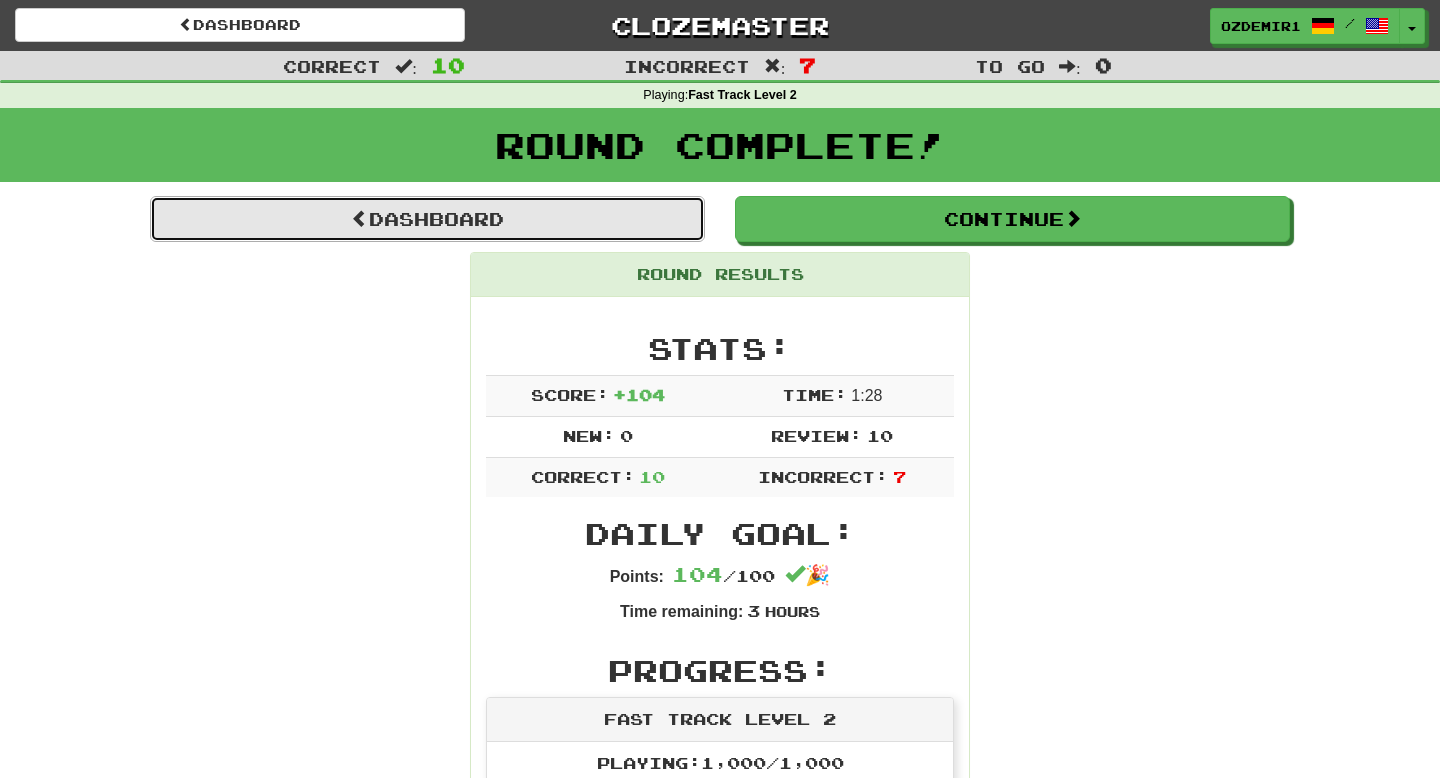 click on "Dashboard" at bounding box center [427, 219] 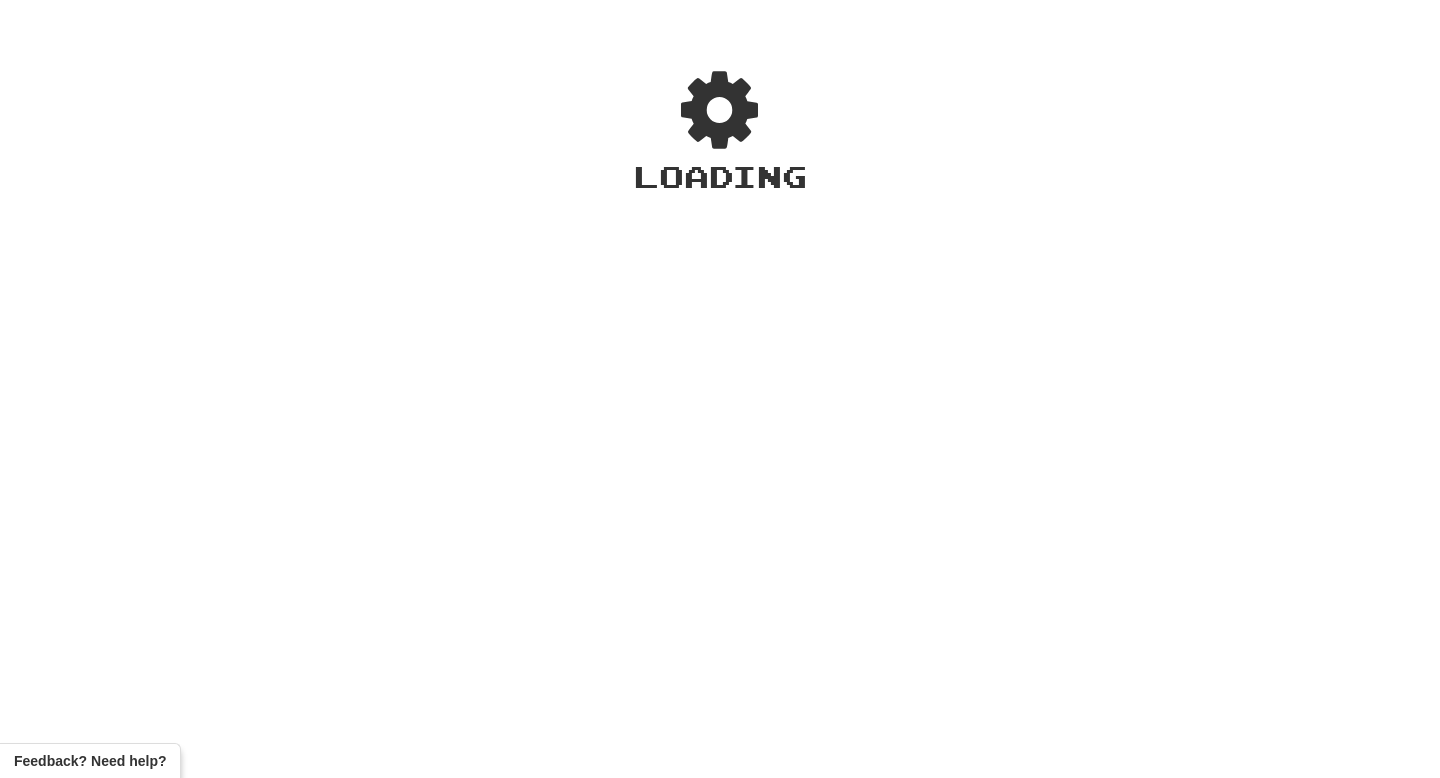 scroll, scrollTop: 0, scrollLeft: 0, axis: both 